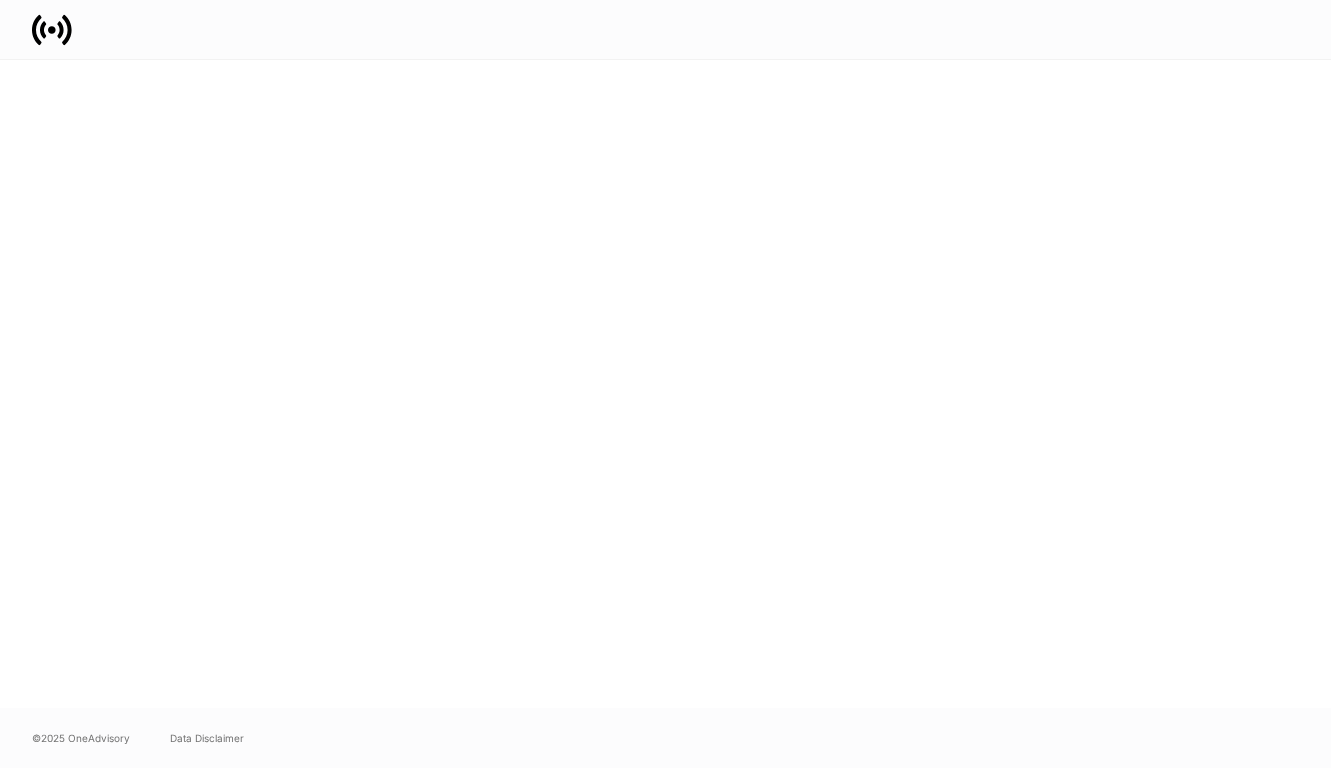 scroll, scrollTop: 0, scrollLeft: 0, axis: both 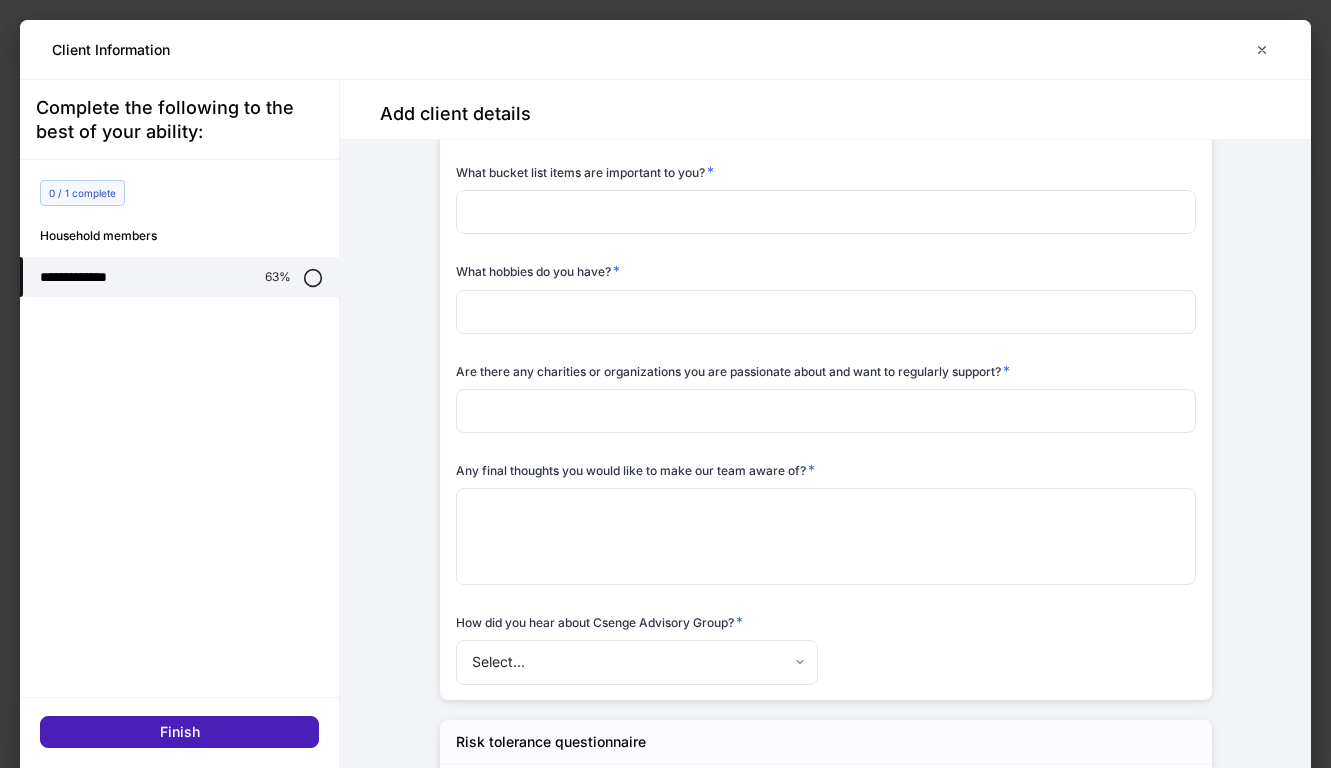 click on "Finish" at bounding box center [179, 732] 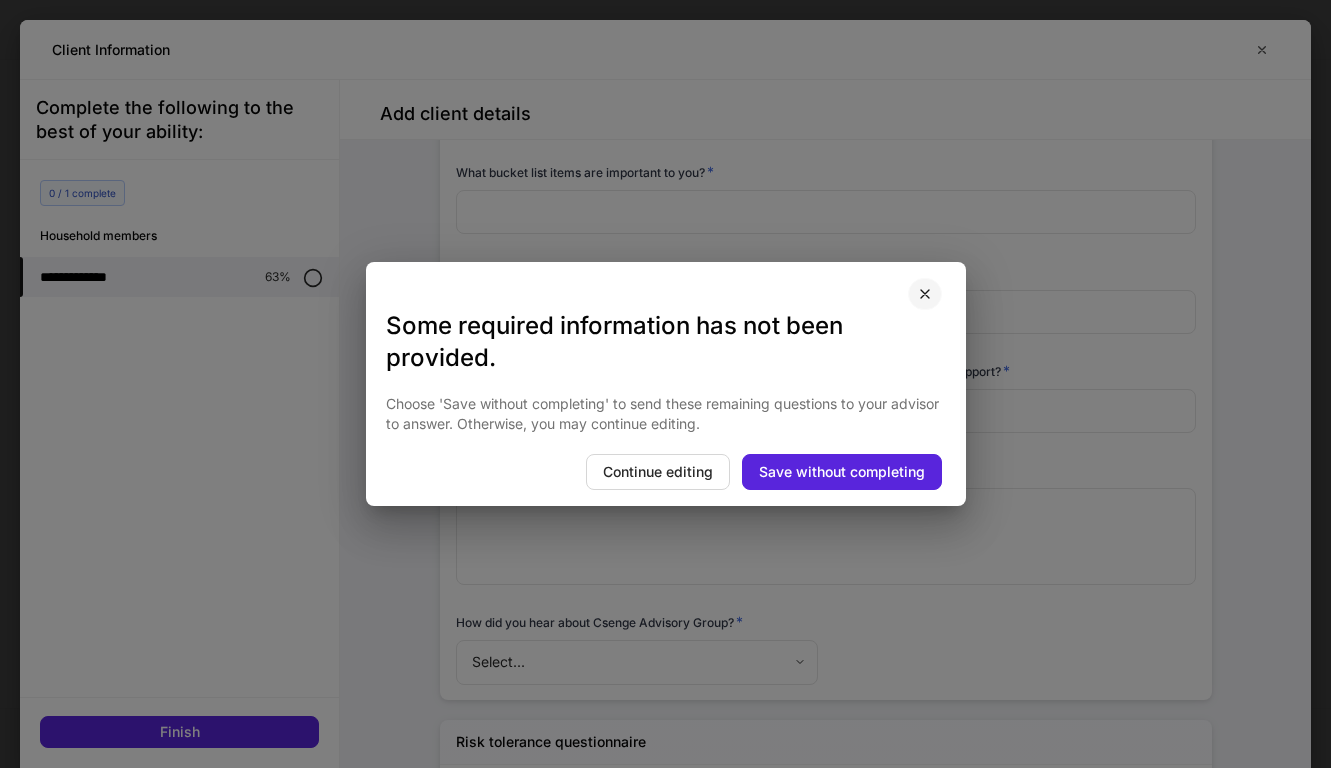 click 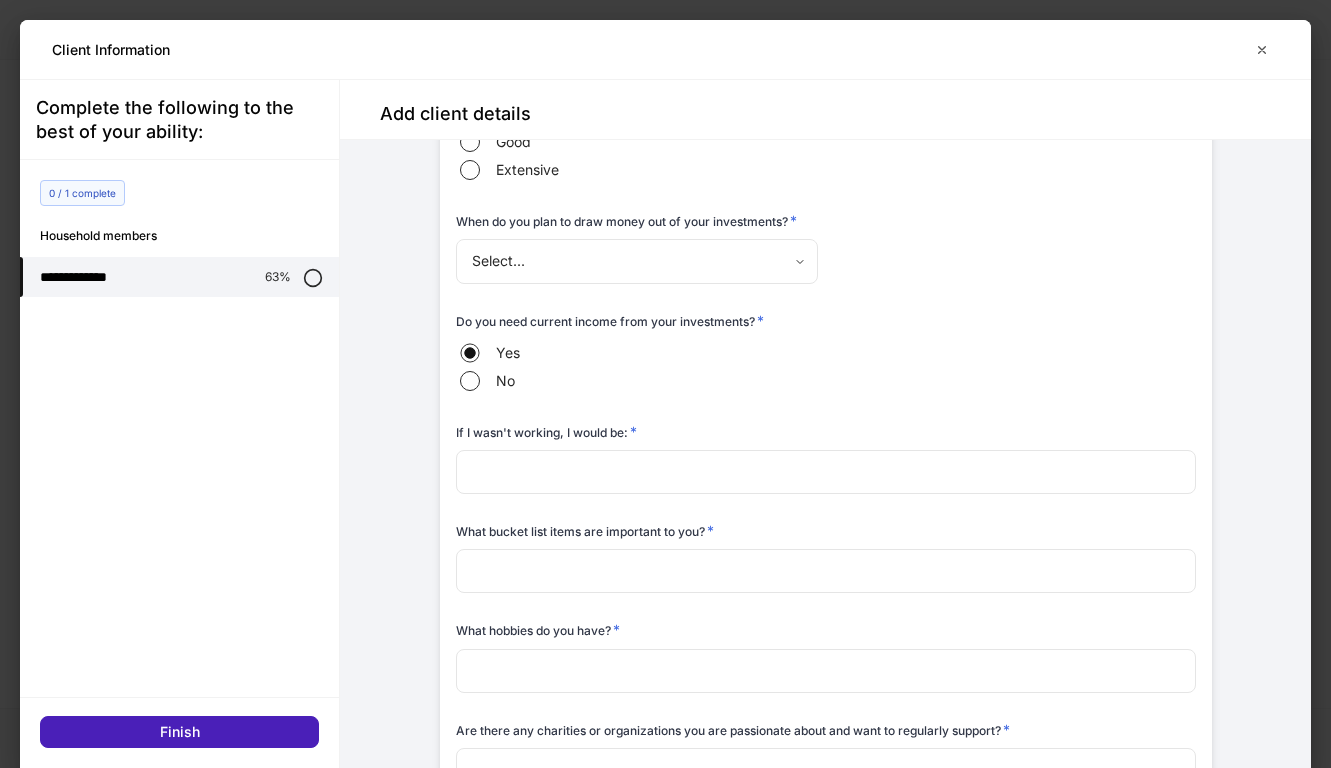 scroll, scrollTop: 4604, scrollLeft: 0, axis: vertical 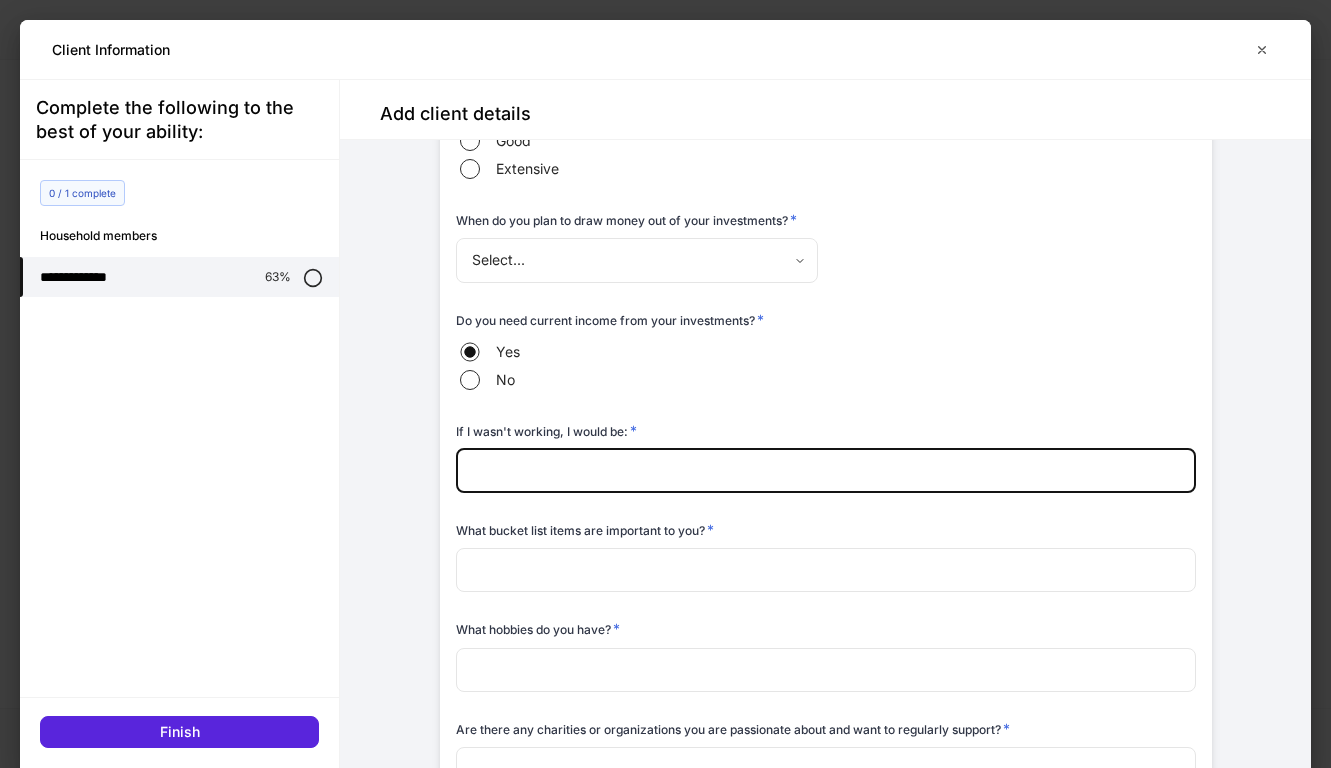 click at bounding box center [826, 471] 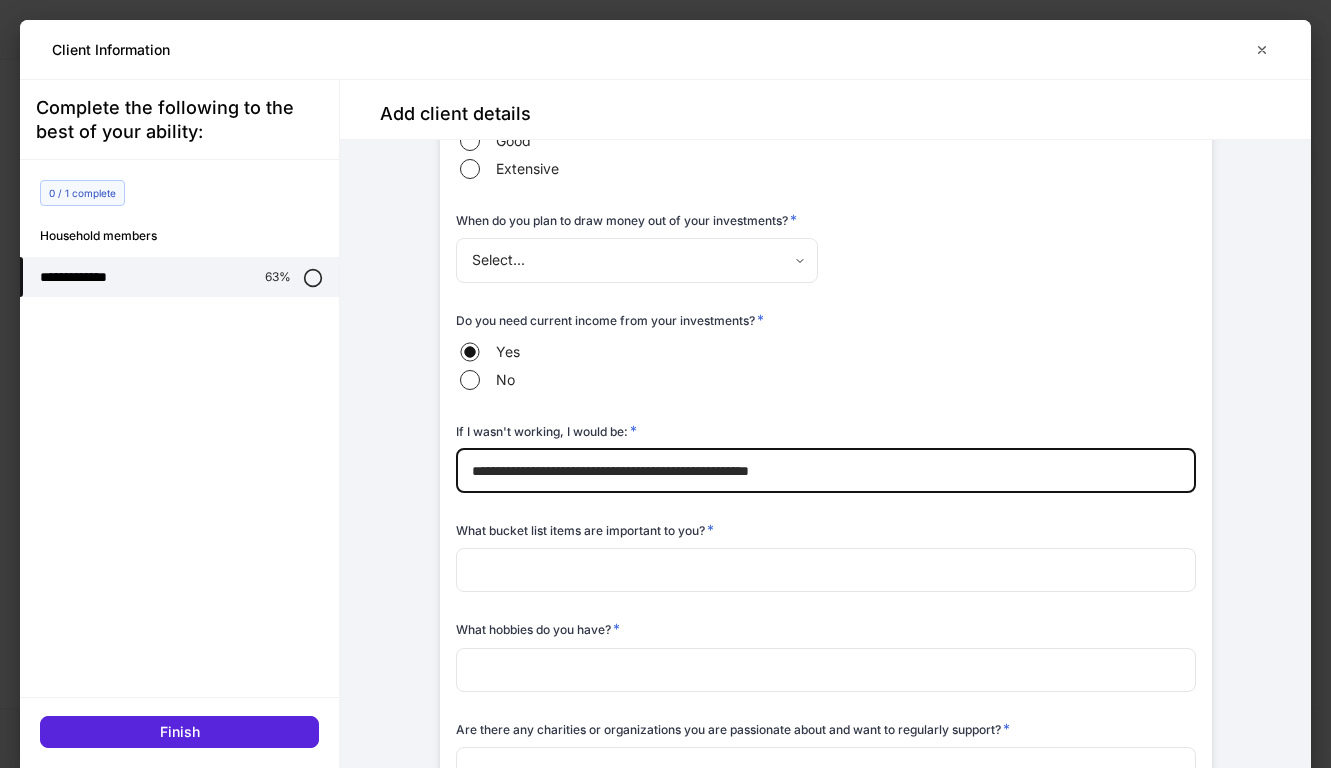 type on "**********" 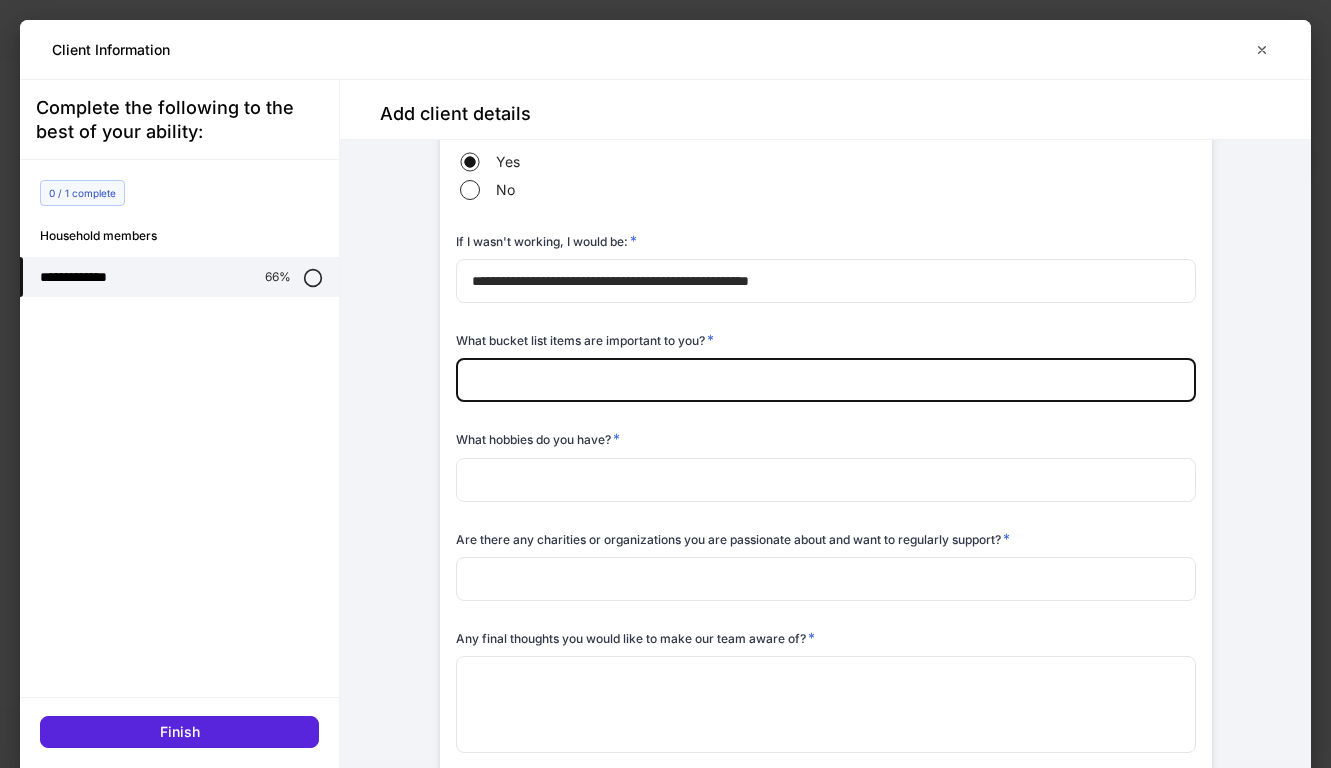 scroll, scrollTop: 4800, scrollLeft: 0, axis: vertical 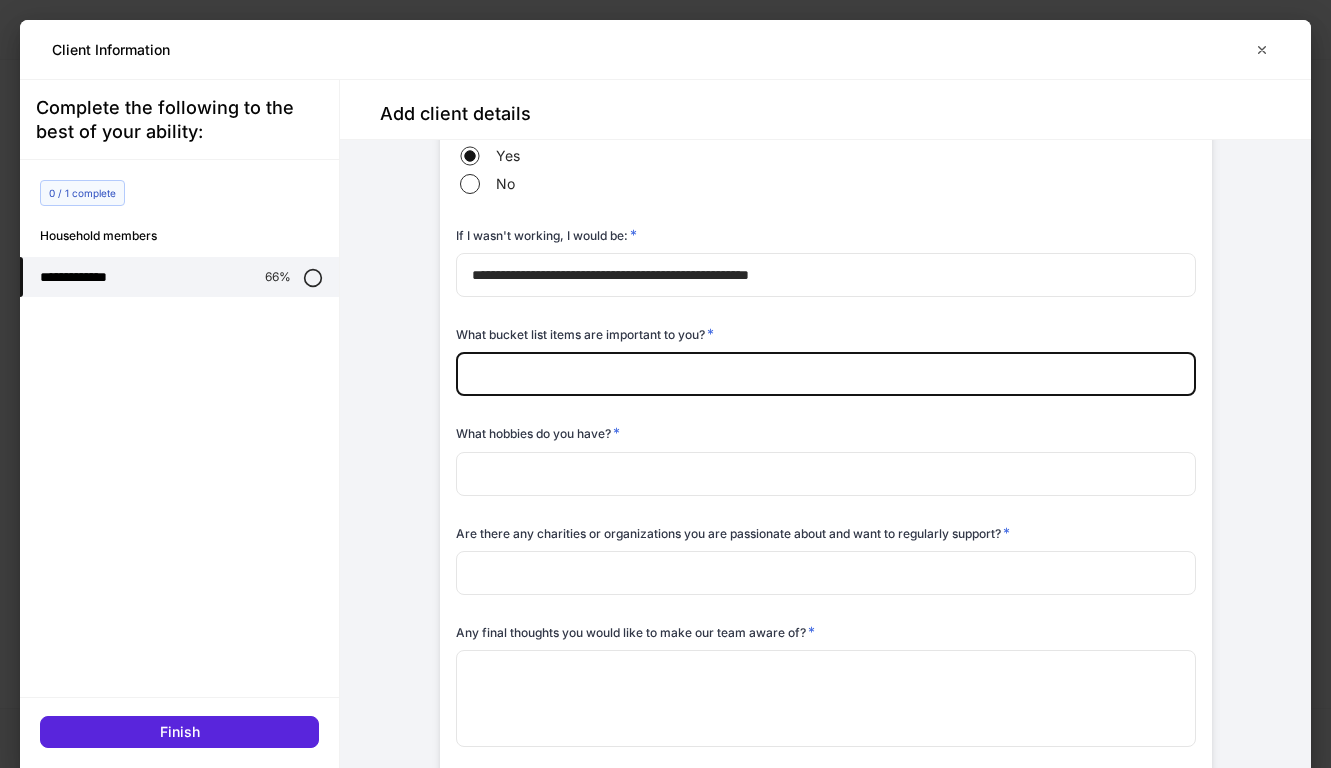 click at bounding box center [826, 573] 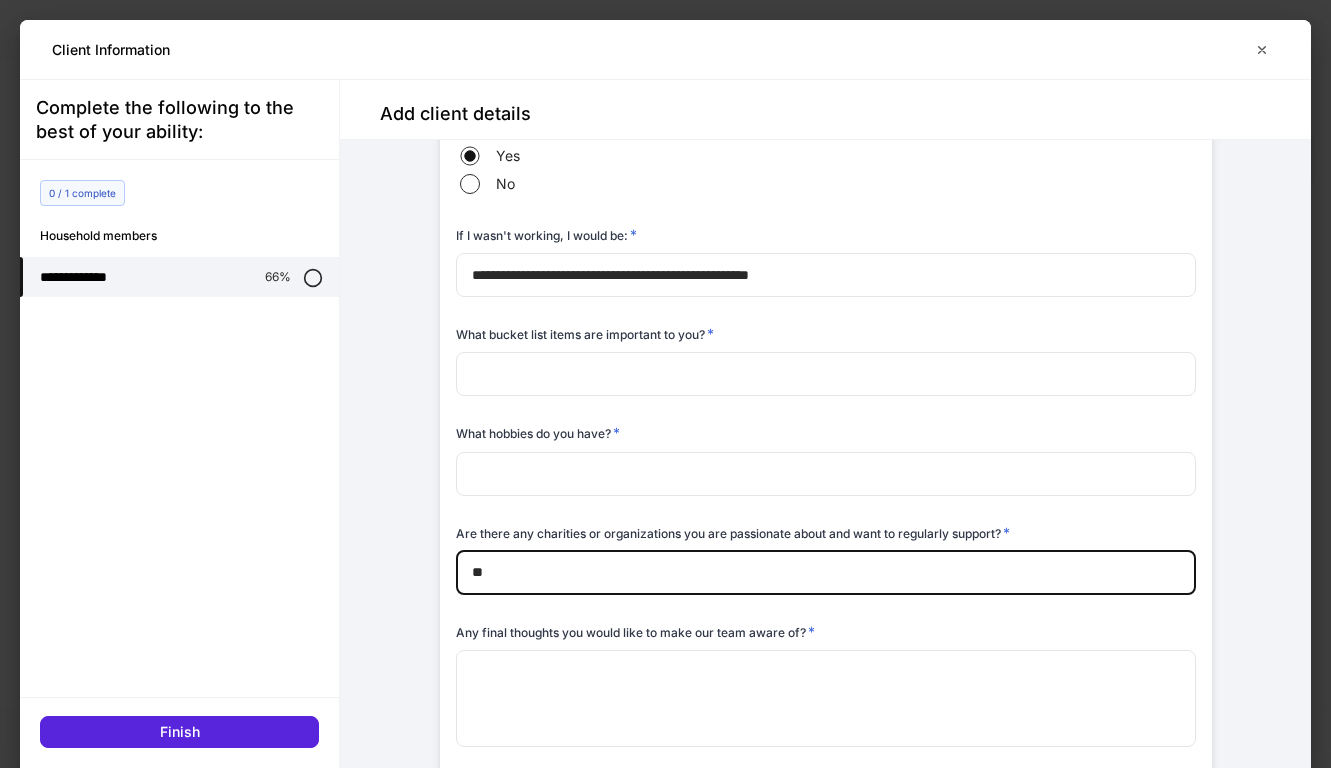 type on "**" 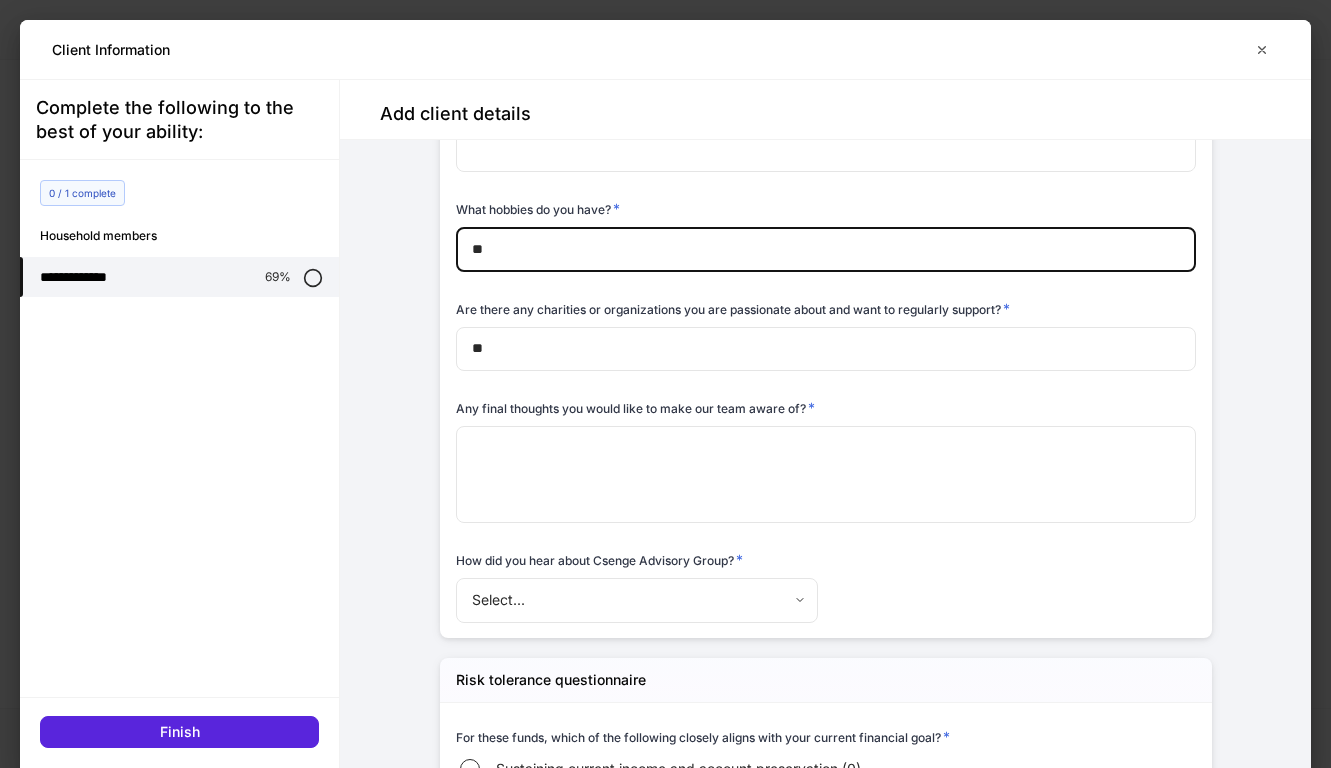 scroll, scrollTop: 5022, scrollLeft: 0, axis: vertical 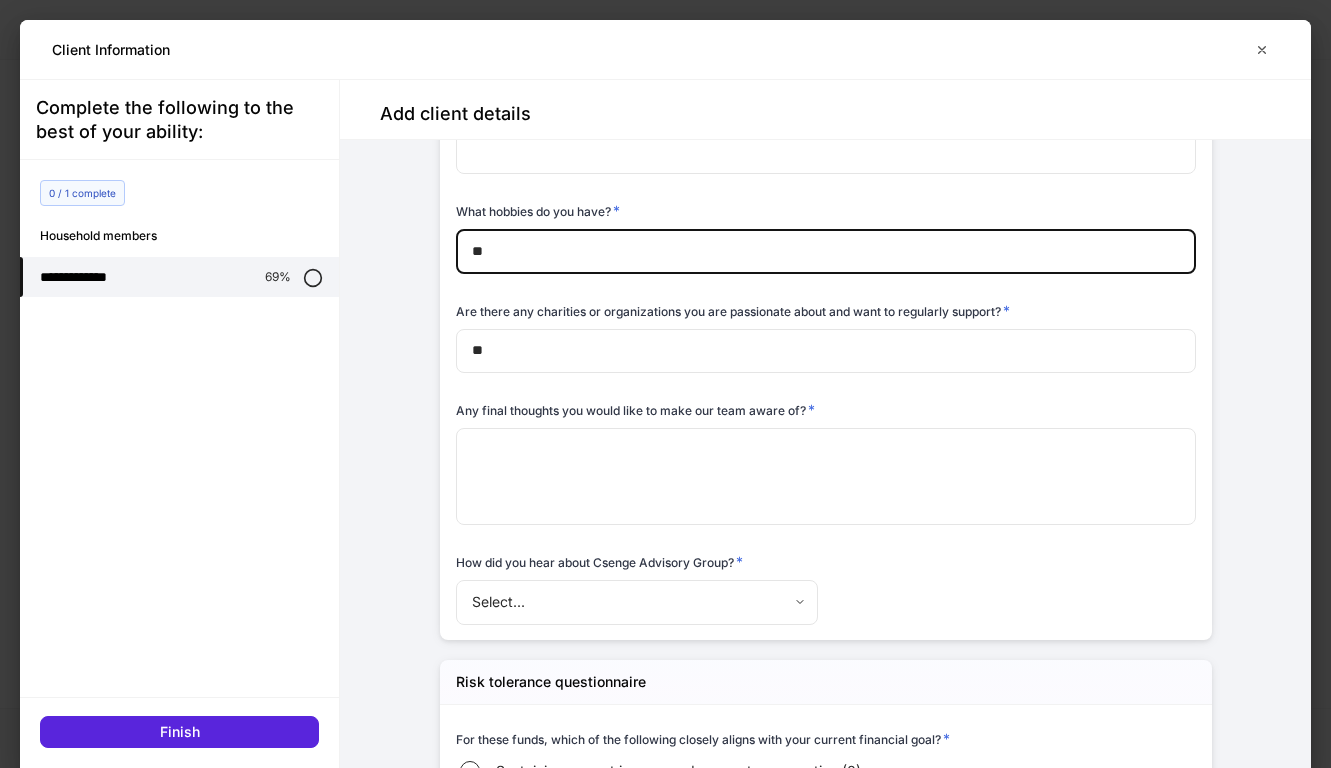 type on "**" 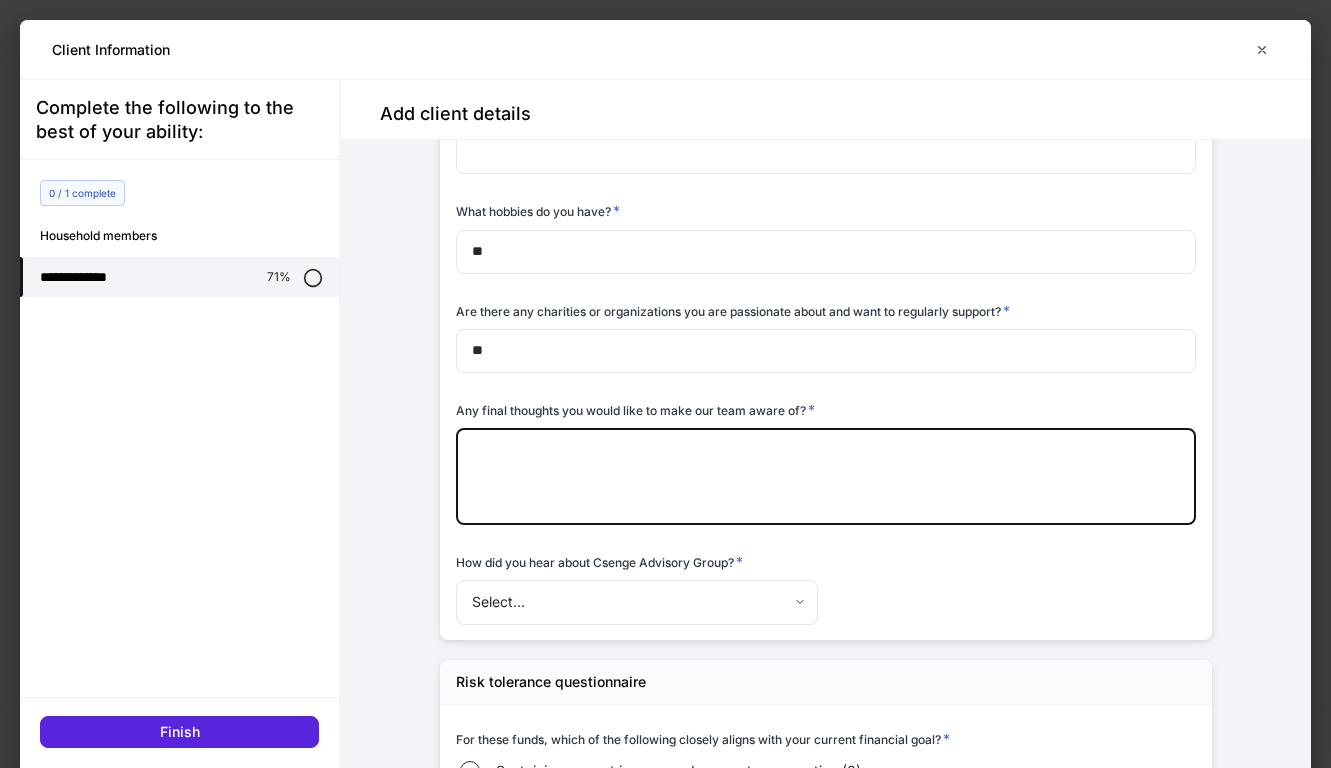 click on "**********" at bounding box center (665, 384) 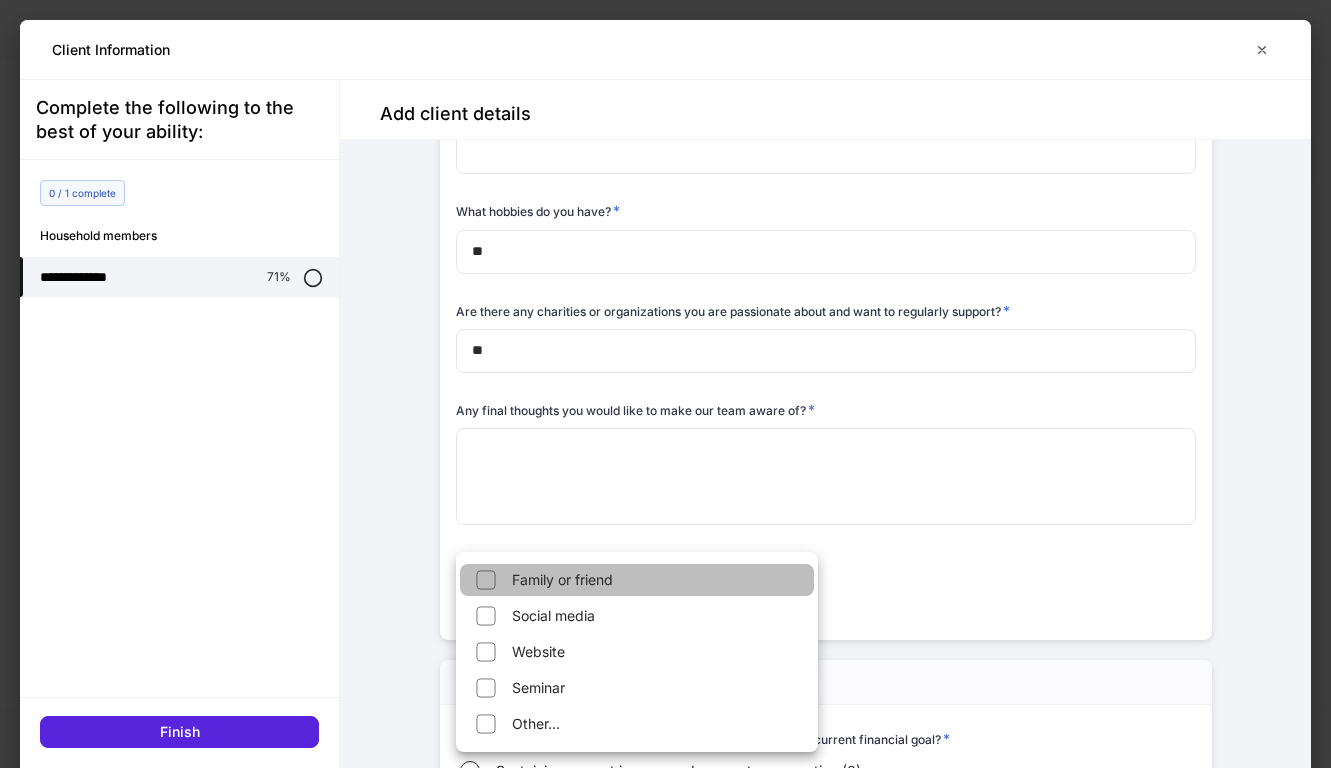 click on "Family or friend" at bounding box center (637, 580) 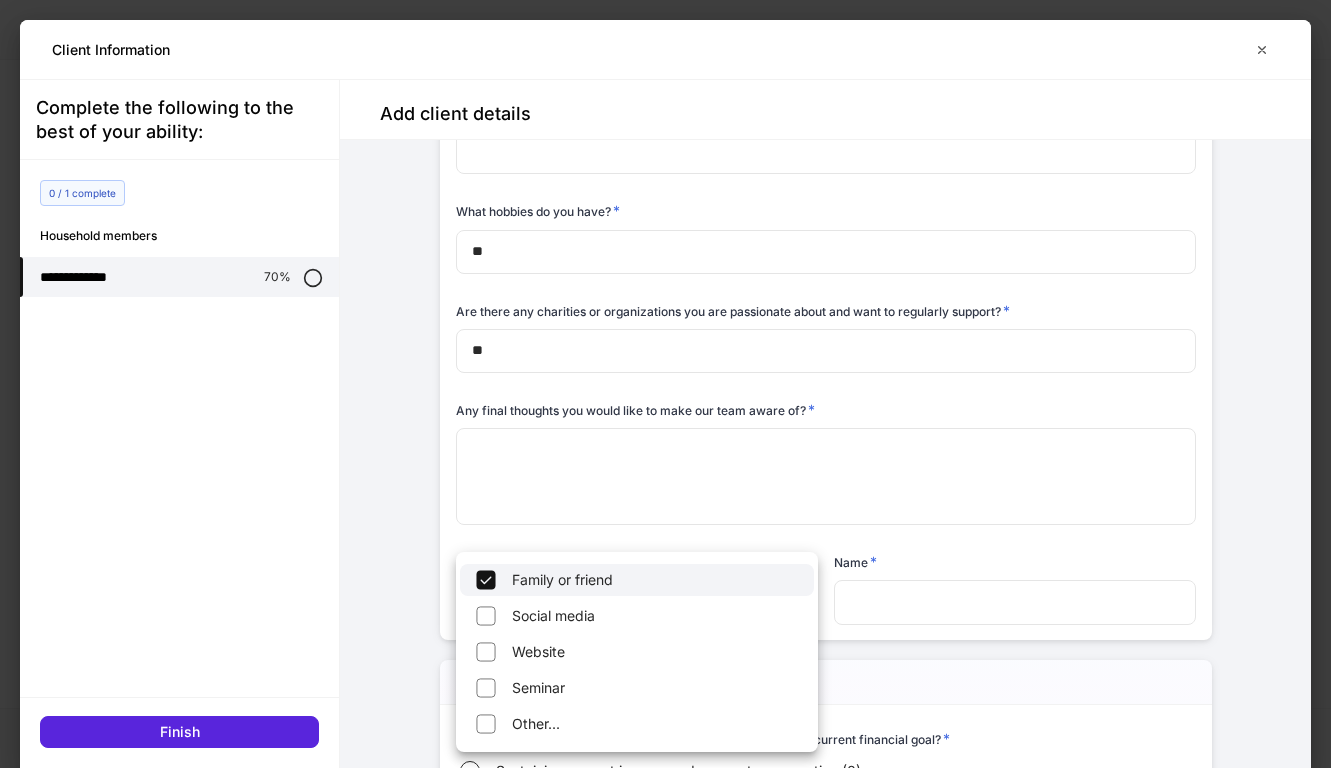 click at bounding box center (665, 384) 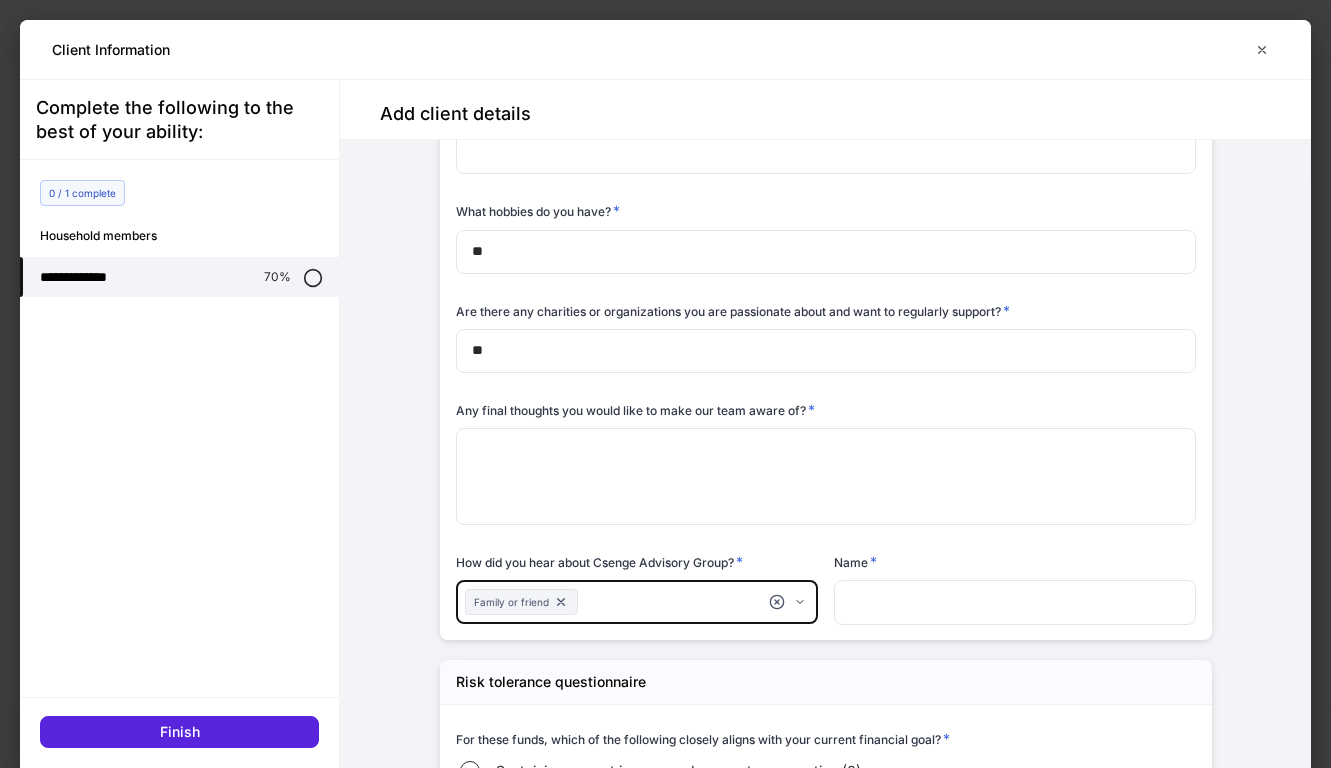 click at bounding box center (1015, 602) 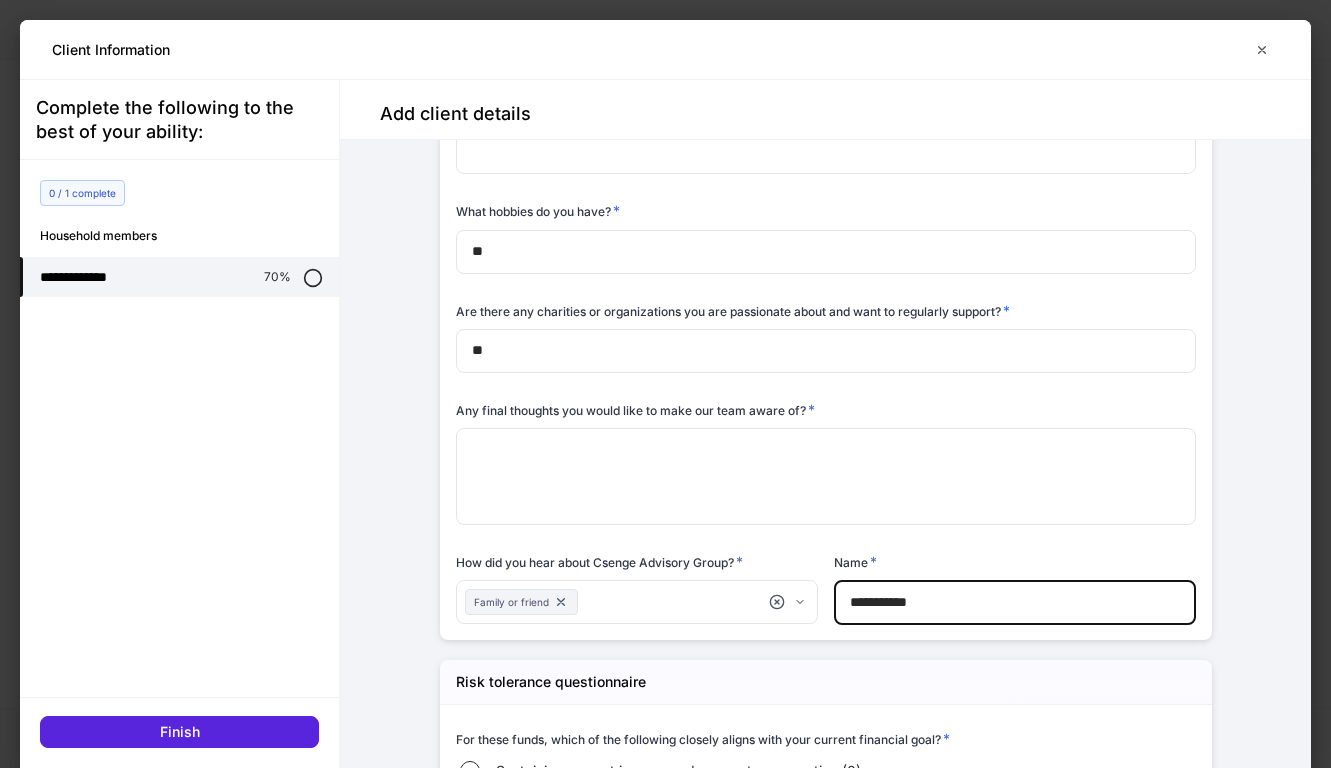 type on "**********" 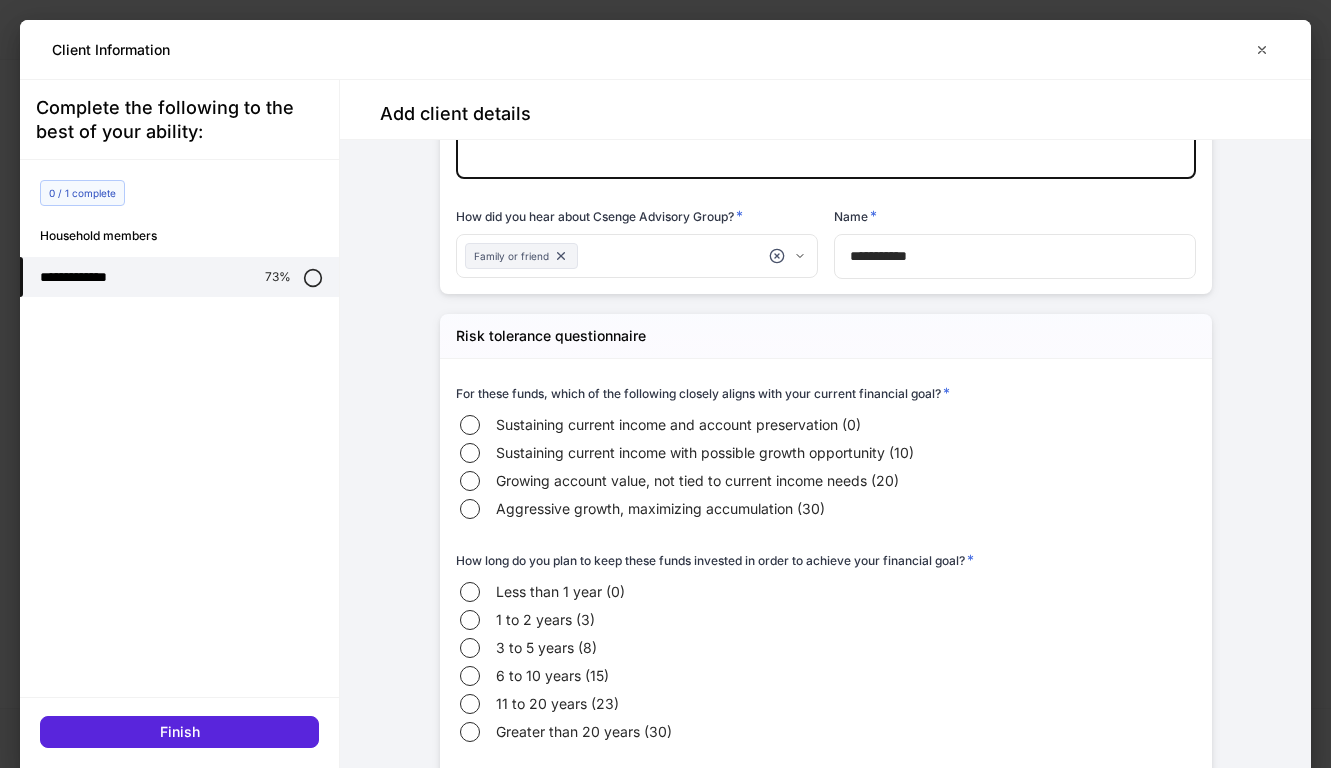 scroll, scrollTop: 5381, scrollLeft: 0, axis: vertical 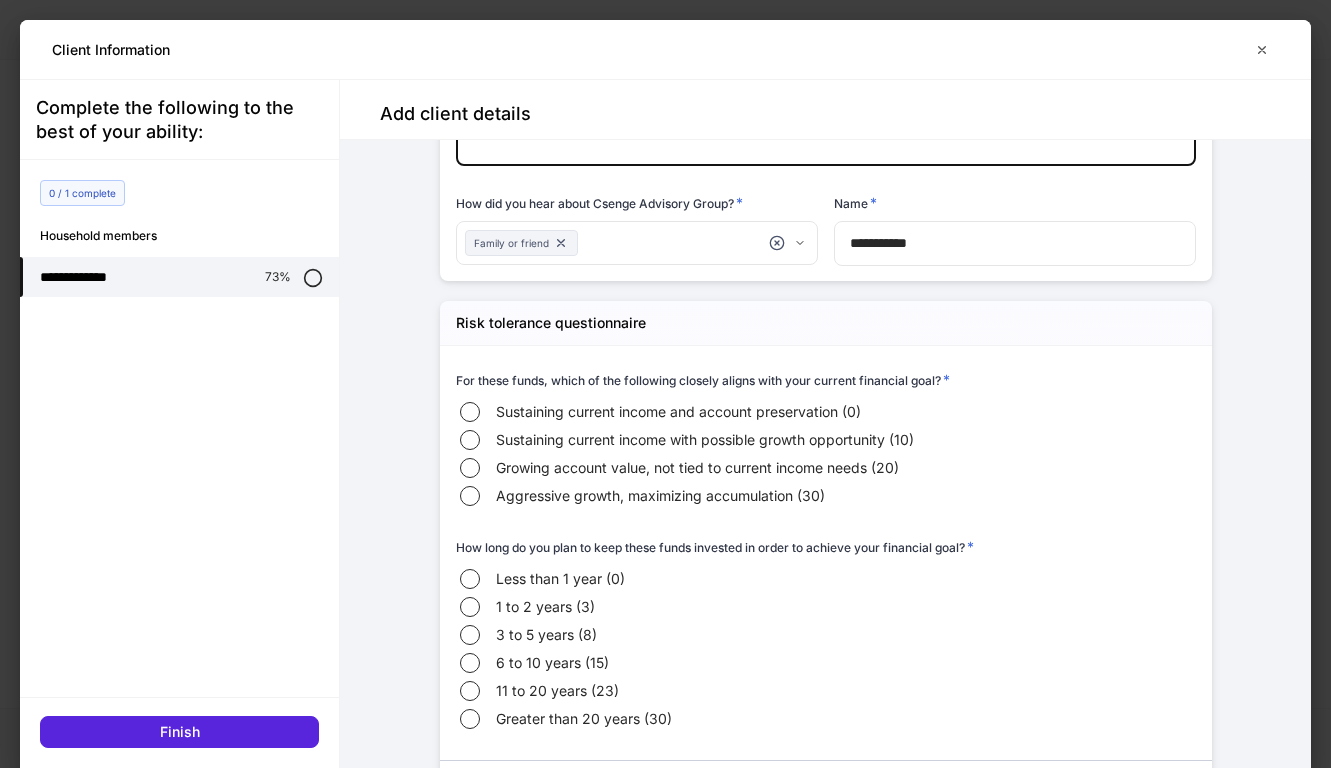 type on "**" 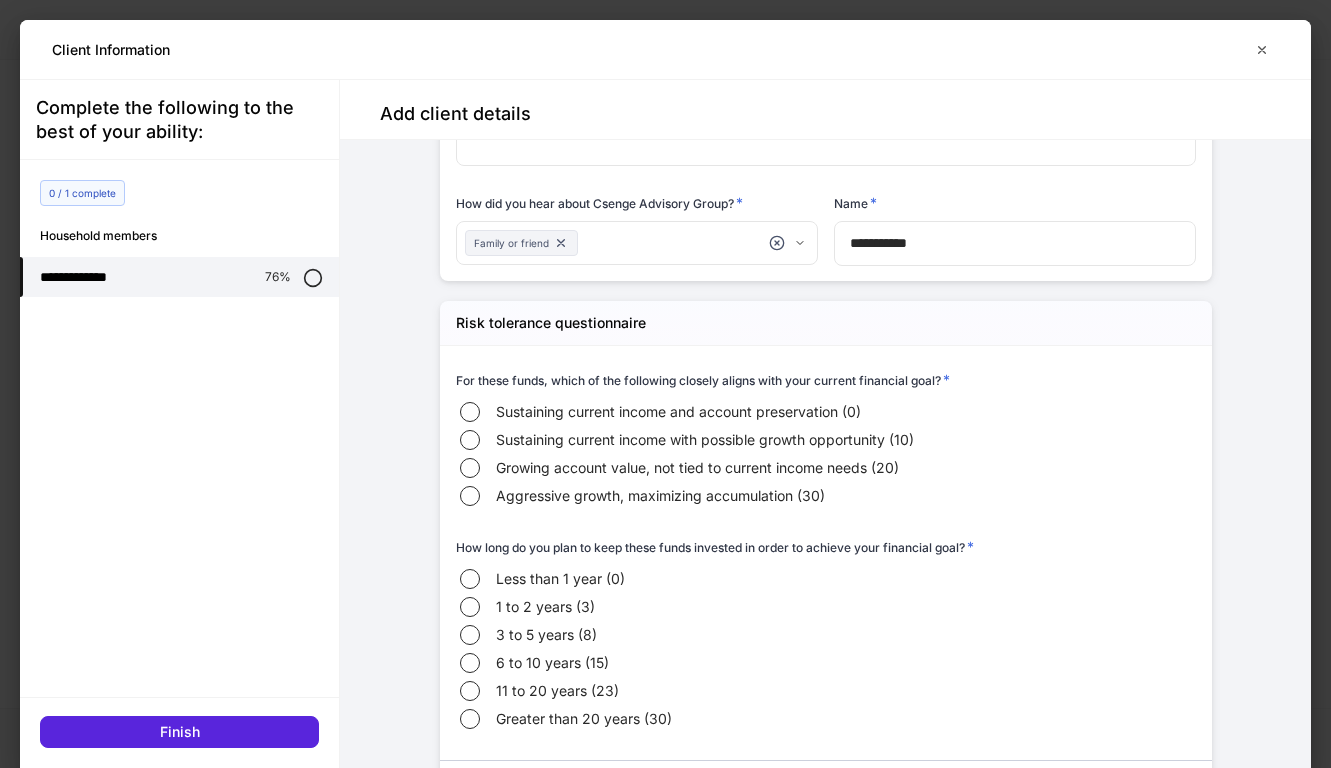 click on "For these funds, which of the following closely aligns with your current financial goal? *" at bounding box center [703, 380] 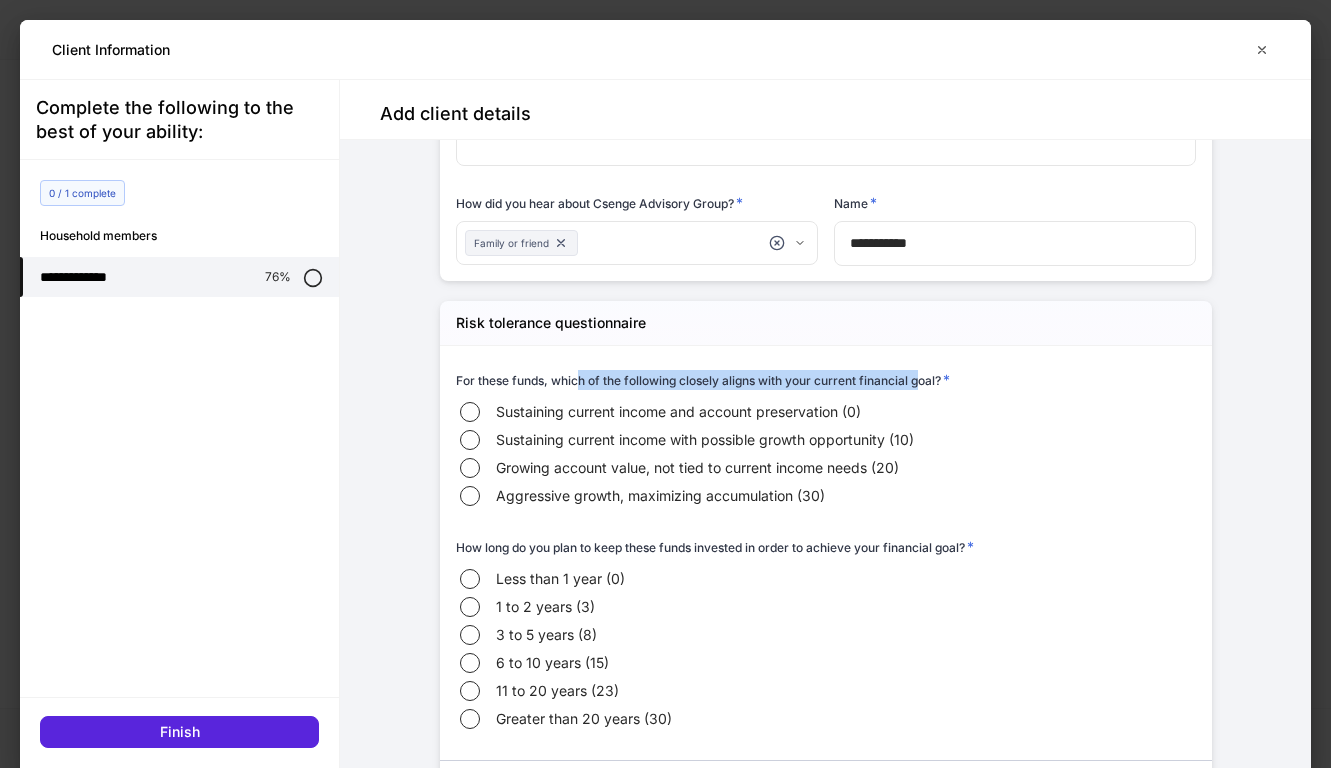drag, startPoint x: 578, startPoint y: 392, endPoint x: 919, endPoint y: 389, distance: 341.01318 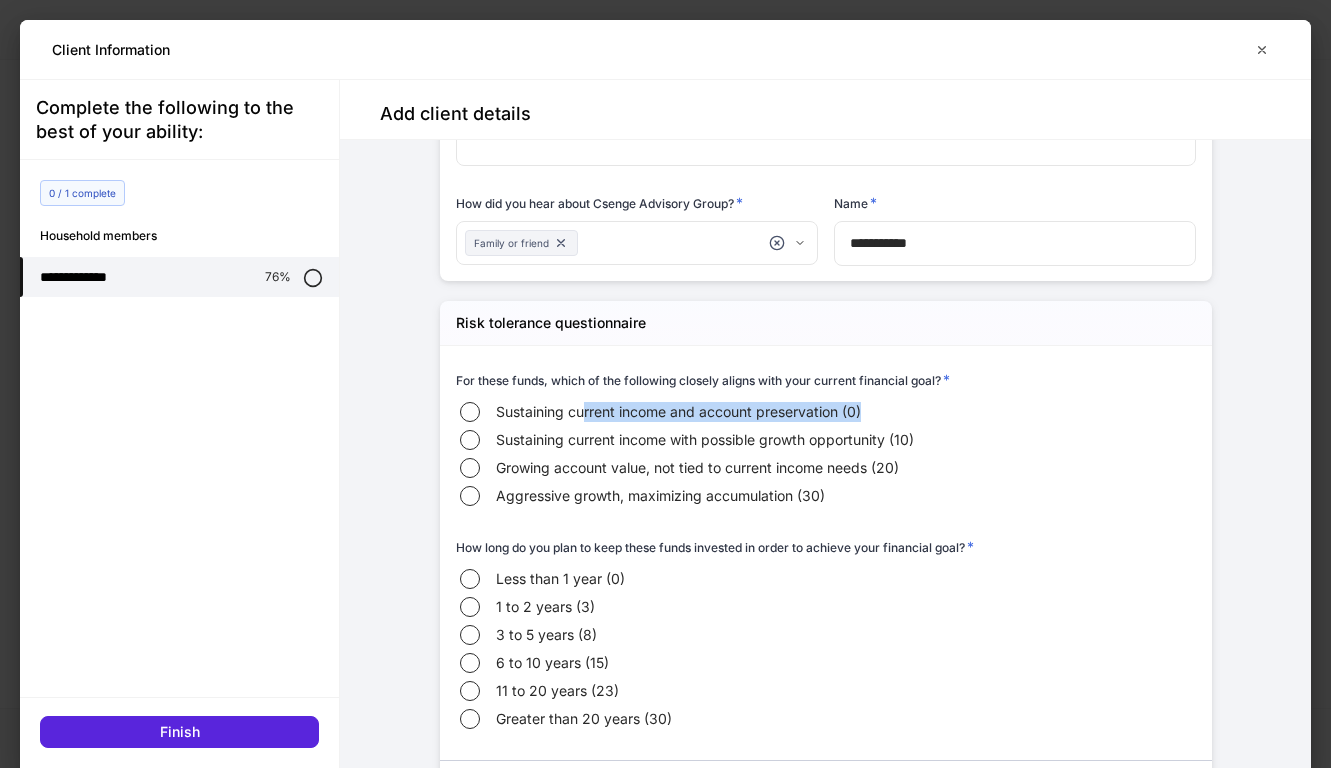 drag, startPoint x: 587, startPoint y: 425, endPoint x: 862, endPoint y: 423, distance: 275.00726 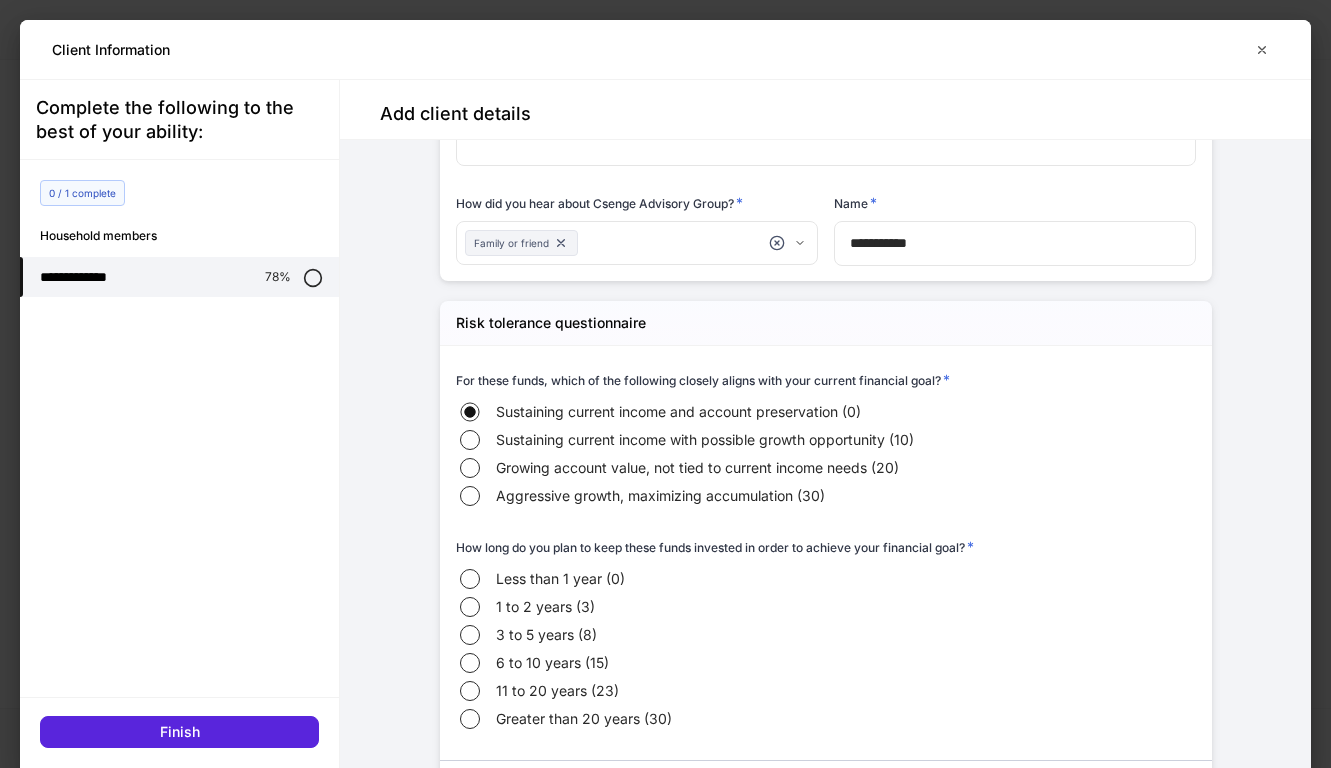 click on "Sustaining current income with possible growth opportunity (10)" at bounding box center [705, 440] 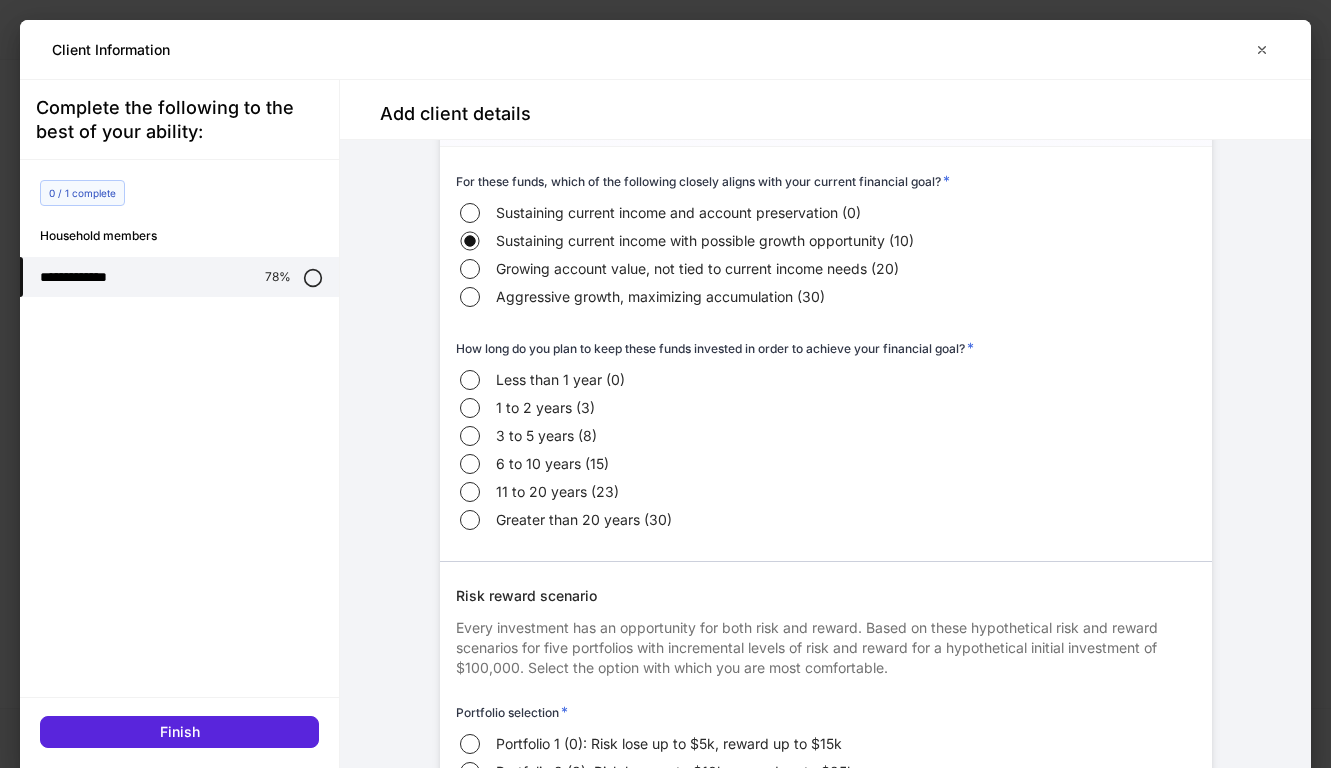 scroll, scrollTop: 5578, scrollLeft: 0, axis: vertical 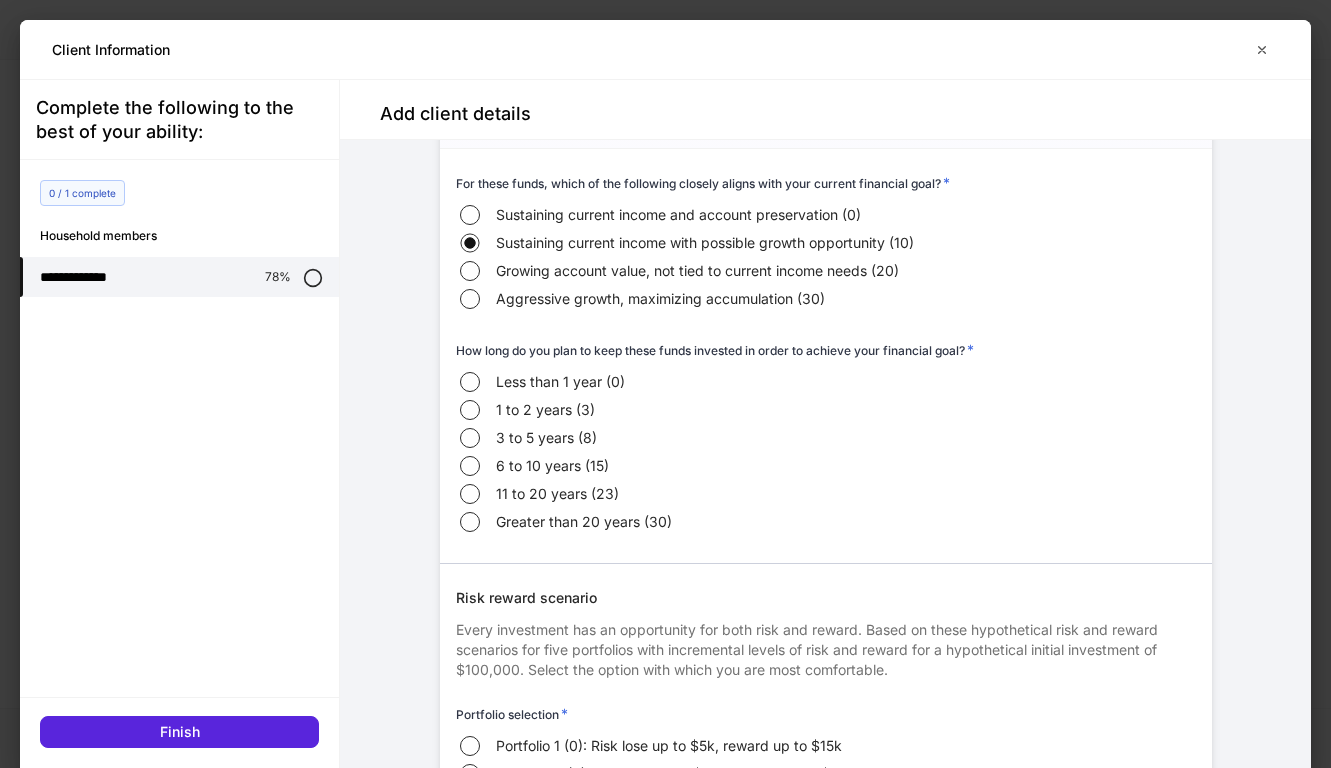 click on "6 to 10 years (15)" at bounding box center [552, 466] 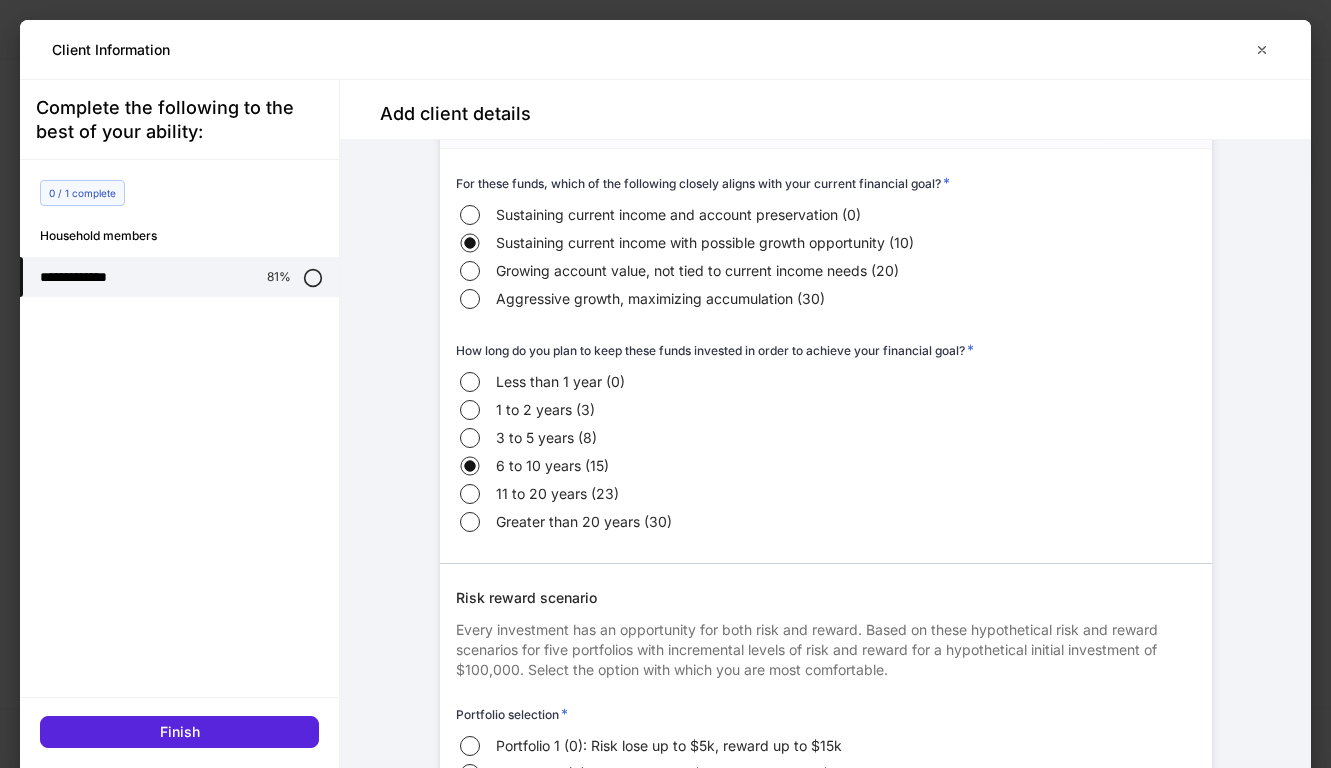 click on "3 to 5 years (8)" at bounding box center [546, 438] 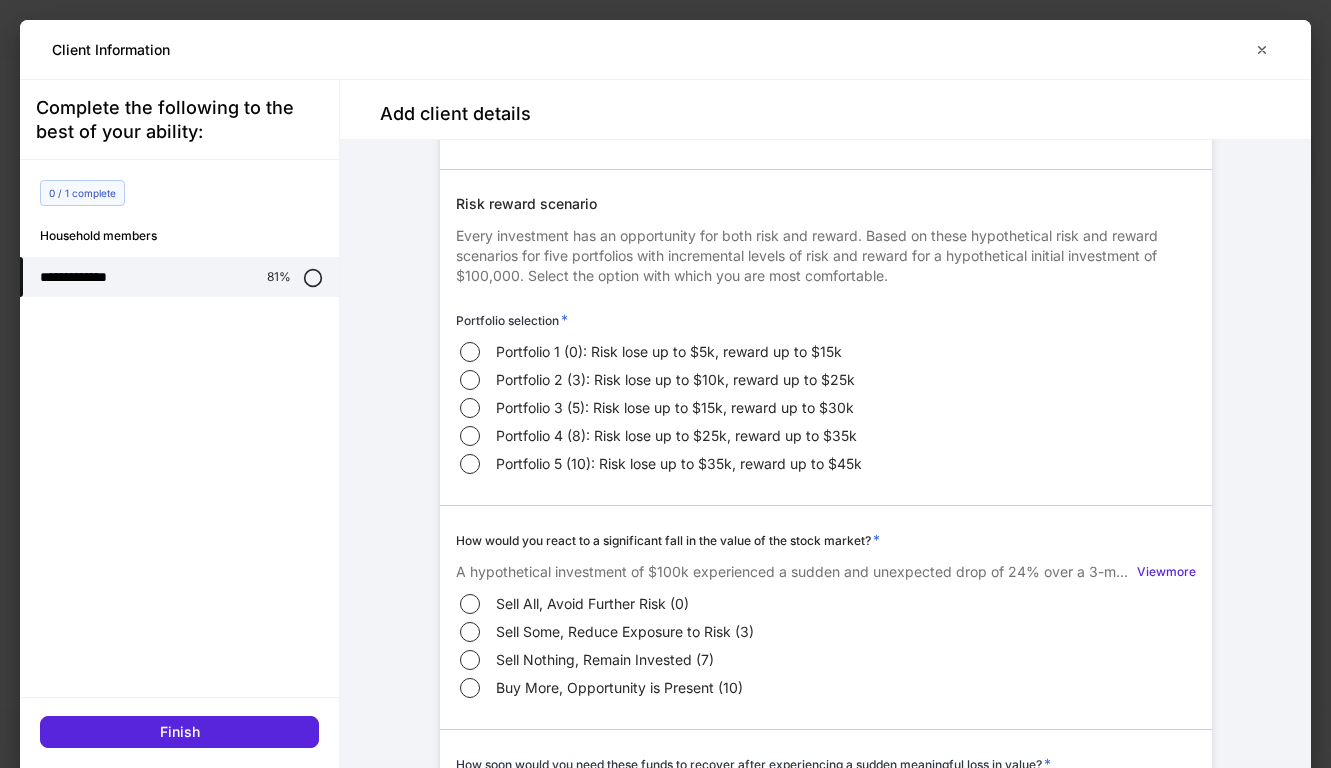 scroll, scrollTop: 5968, scrollLeft: 0, axis: vertical 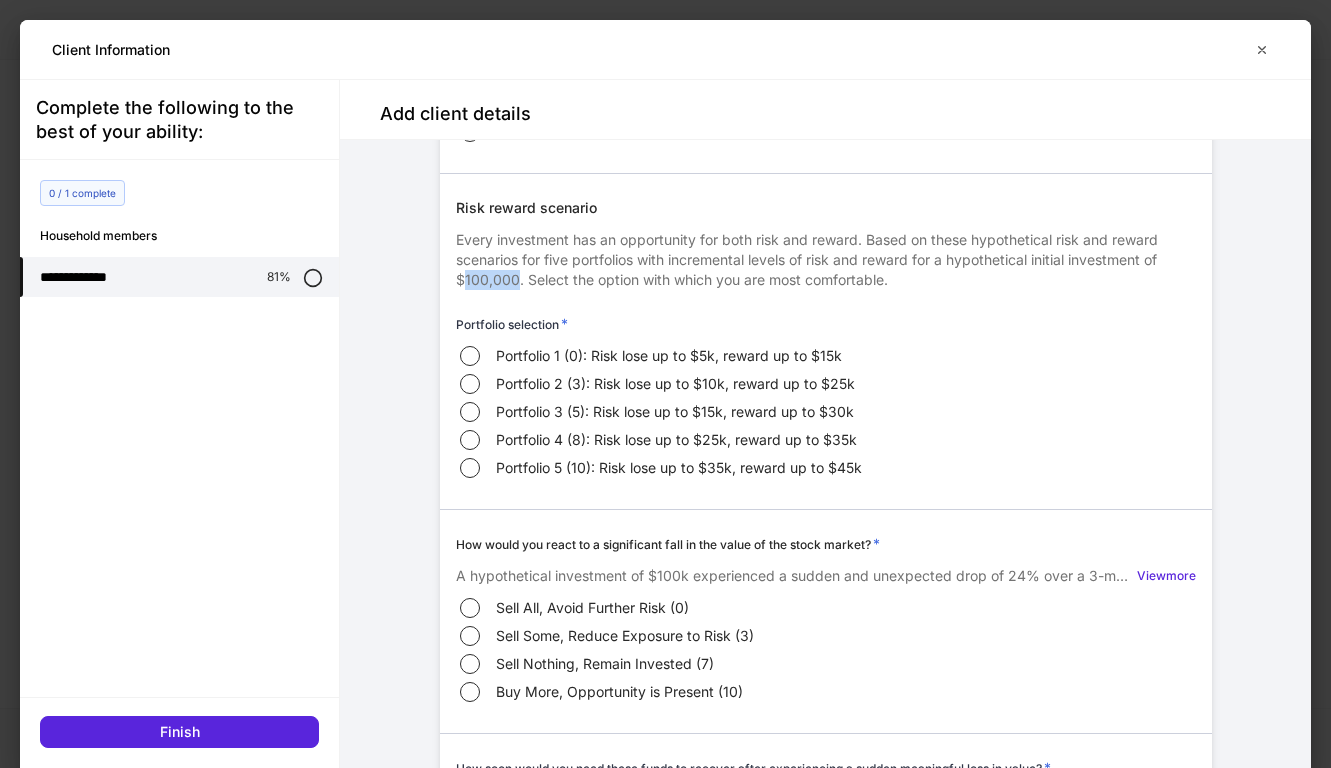 drag, startPoint x: 465, startPoint y: 293, endPoint x: 516, endPoint y: 295, distance: 51.0392 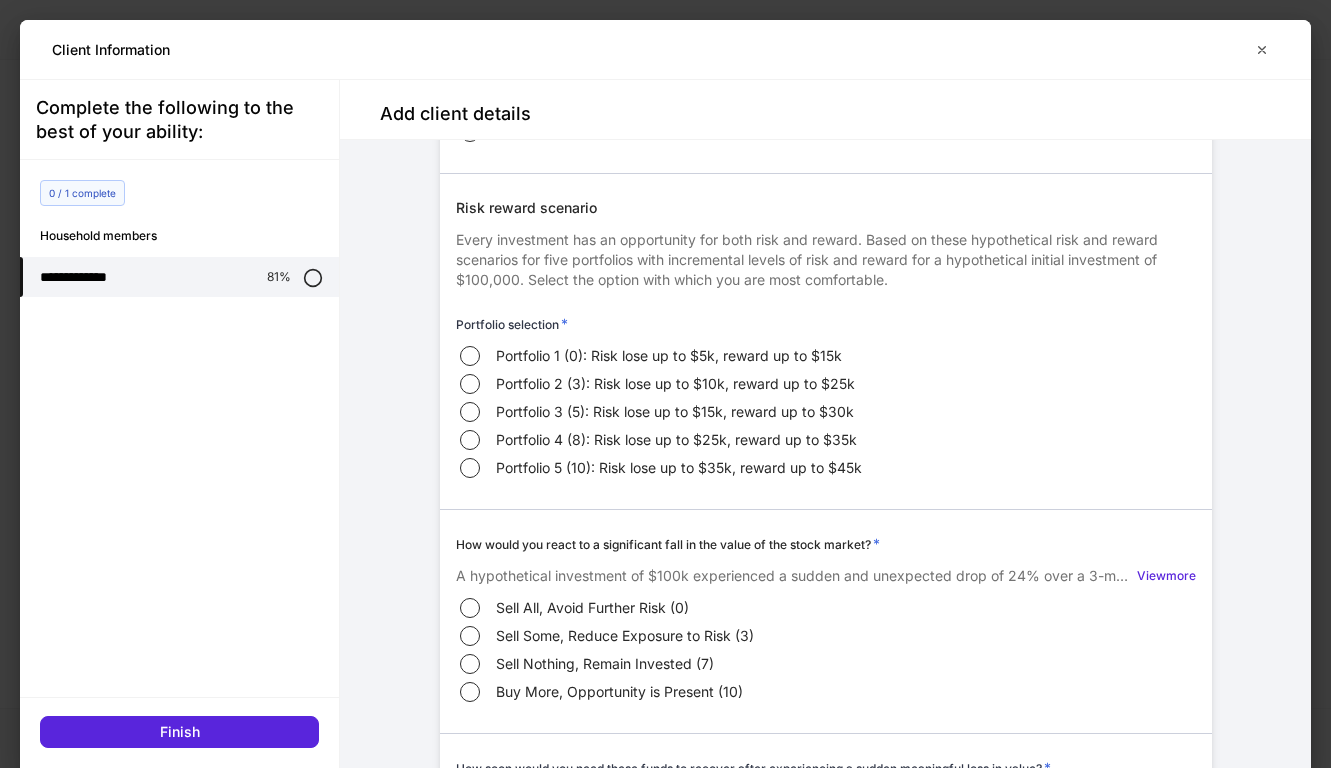 click on "Portfolio 3 (5): Risk lose up to $15k, reward up to $30k" at bounding box center (675, 412) 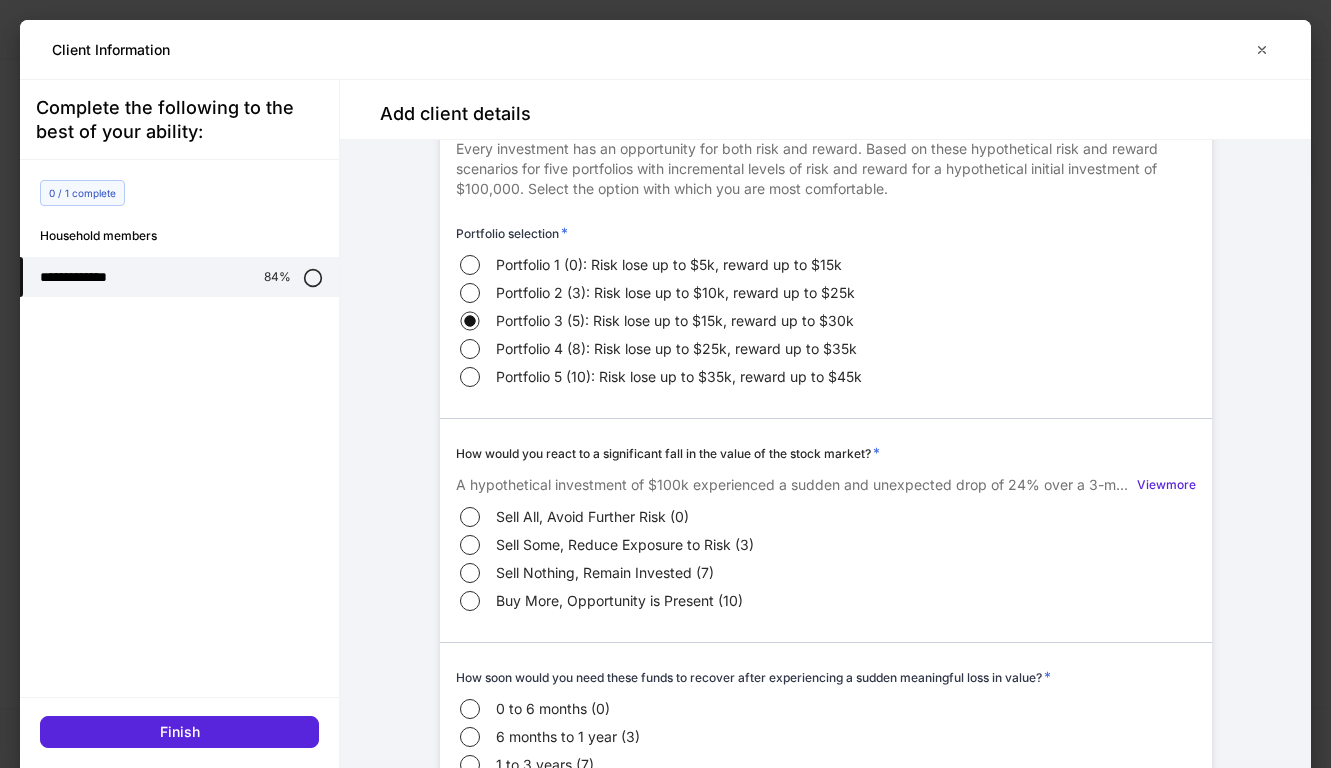 scroll, scrollTop: 6064, scrollLeft: 0, axis: vertical 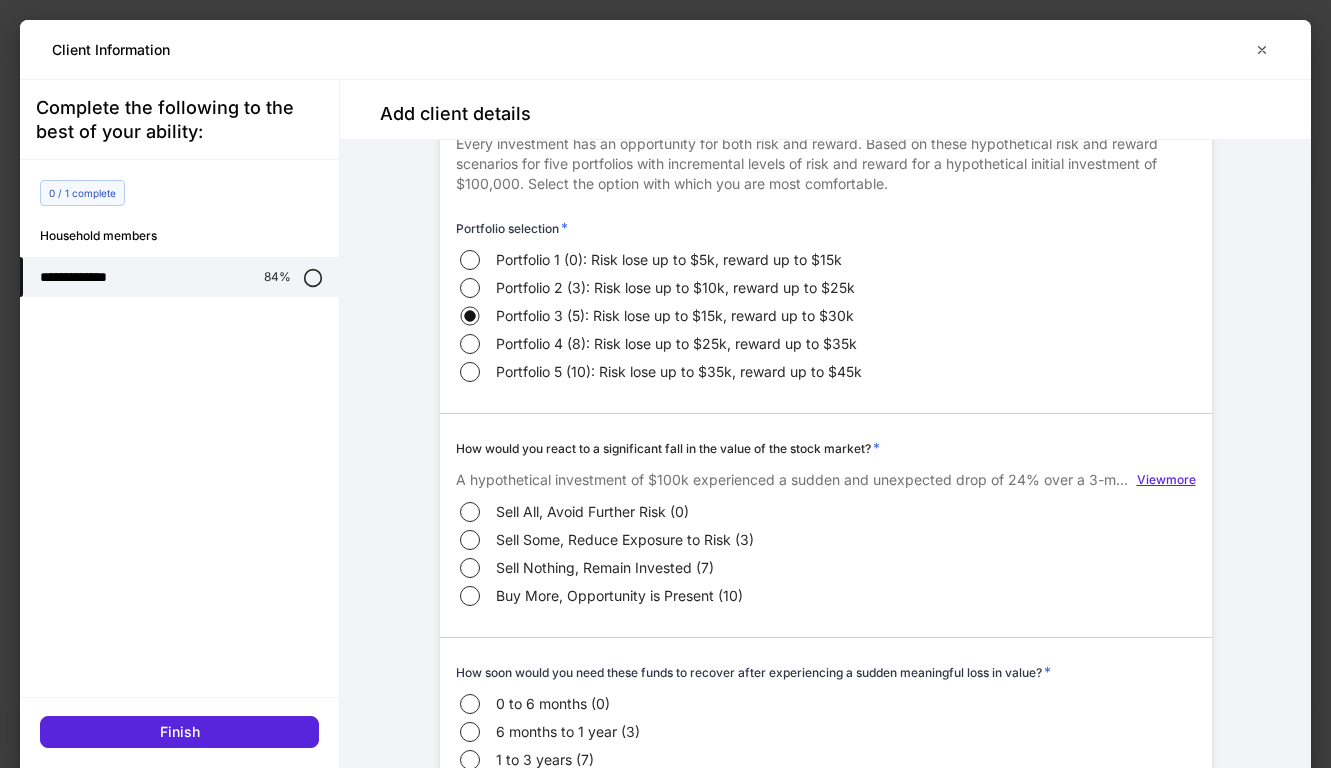 click on "View  more" at bounding box center [1166, 480] 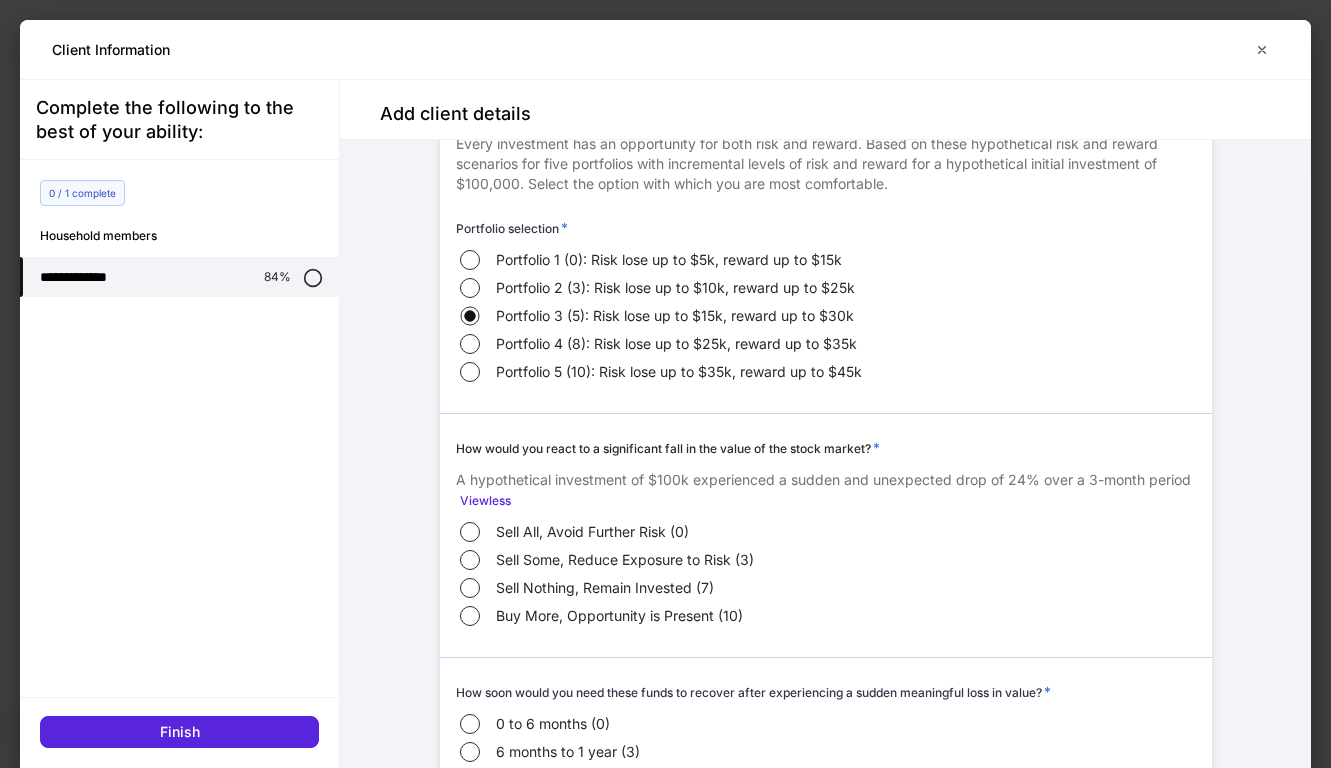 click on "Sell Some, Reduce Exposure to Risk (3)" at bounding box center (625, 560) 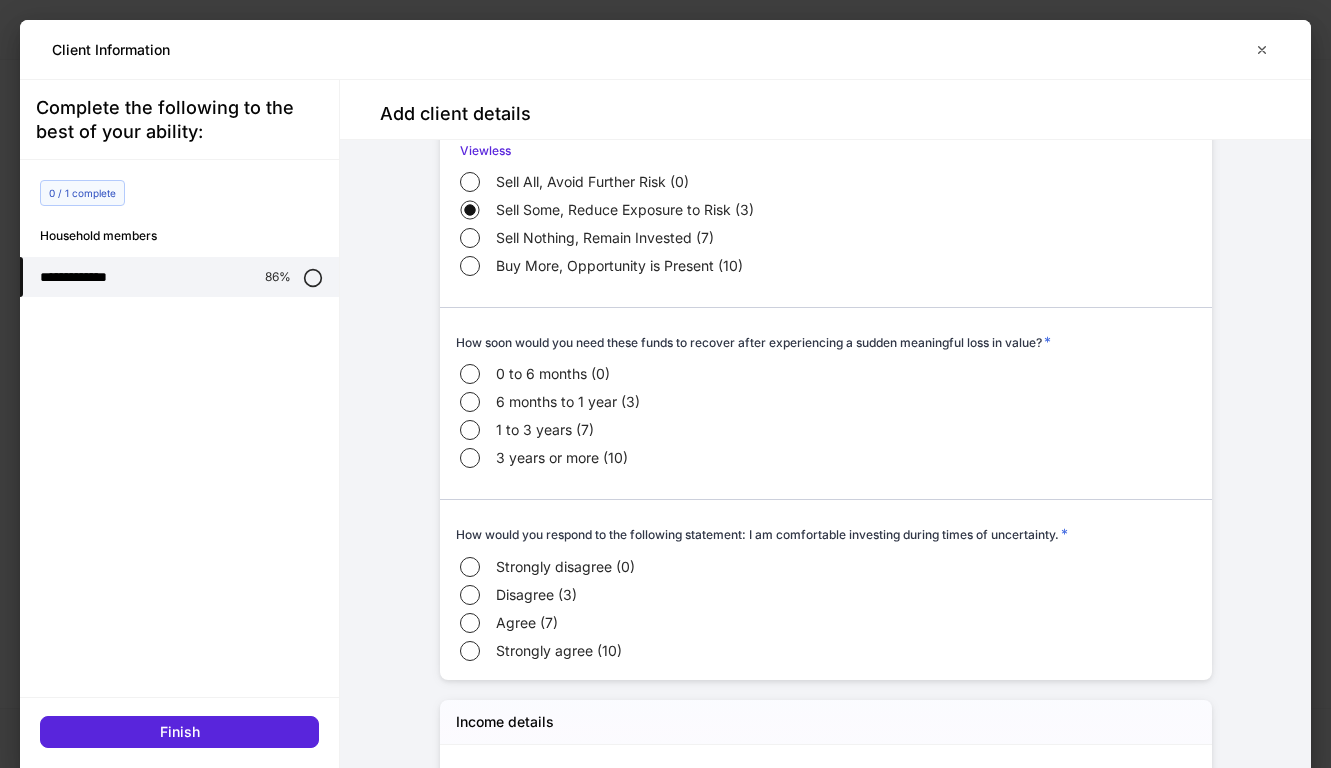 scroll, scrollTop: 6416, scrollLeft: 0, axis: vertical 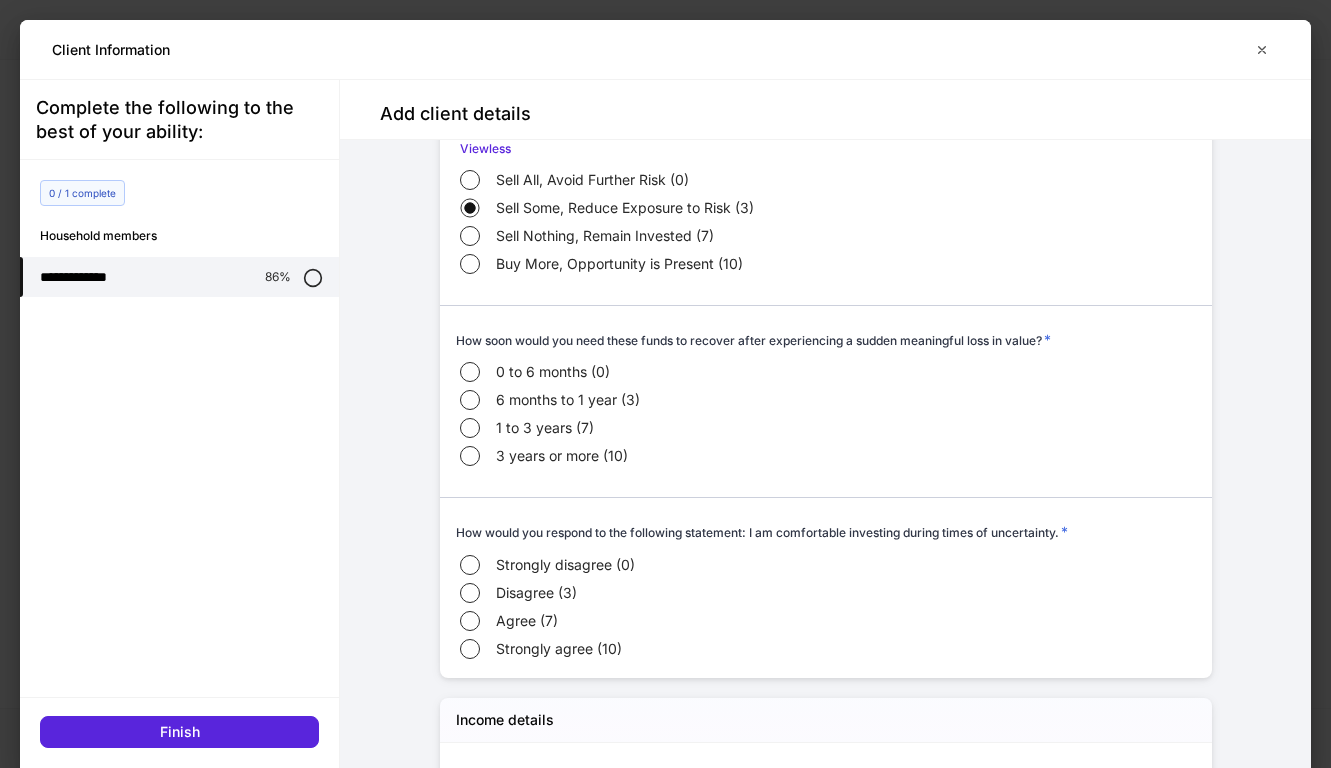 click on "1 to 3 years (7)" at bounding box center [545, 428] 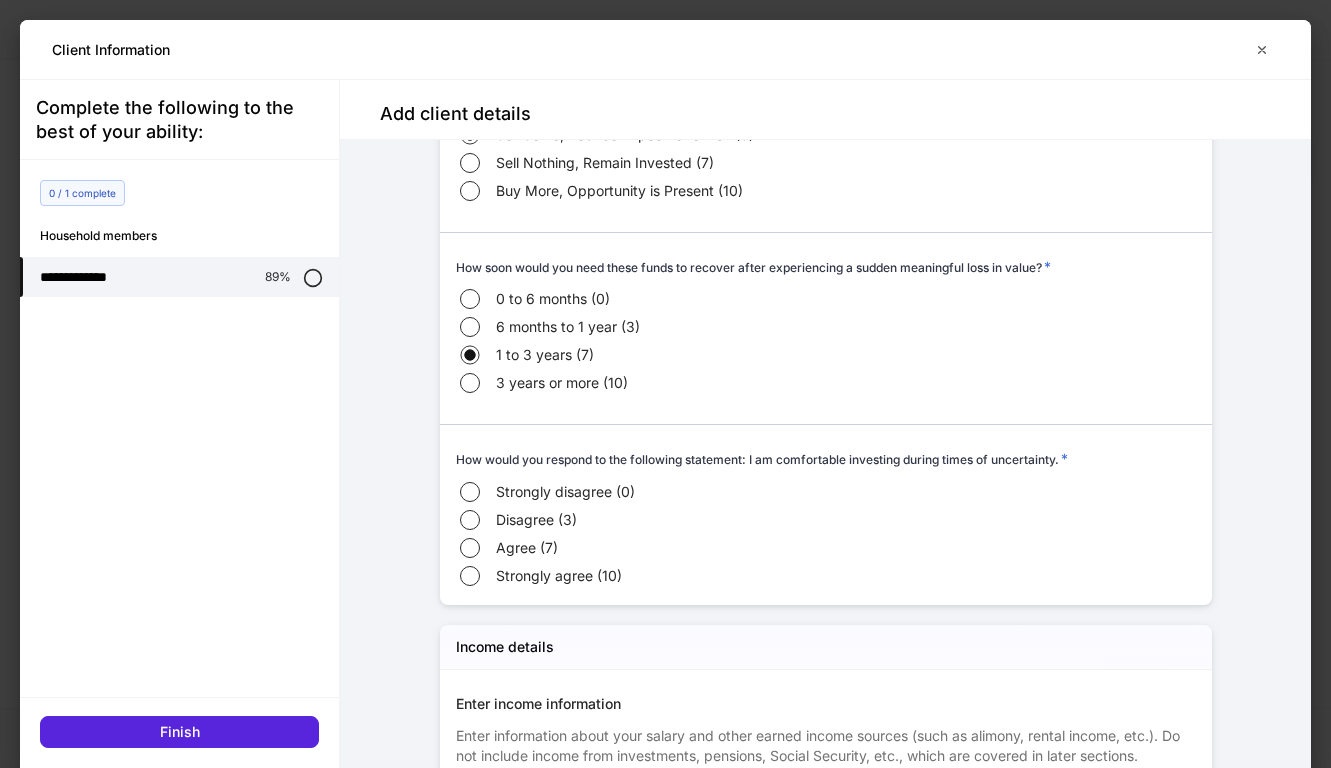 scroll, scrollTop: 6490, scrollLeft: 0, axis: vertical 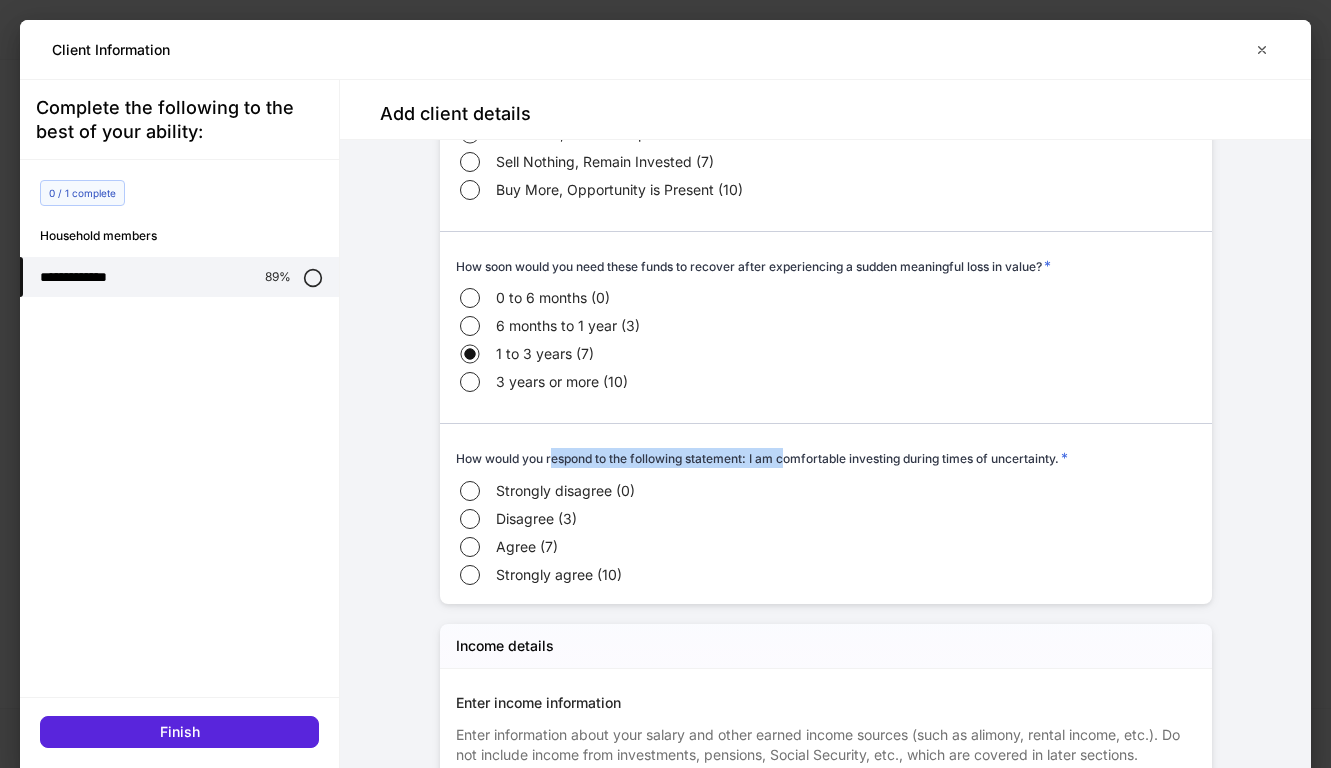 drag, startPoint x: 551, startPoint y: 479, endPoint x: 789, endPoint y: 473, distance: 238.07562 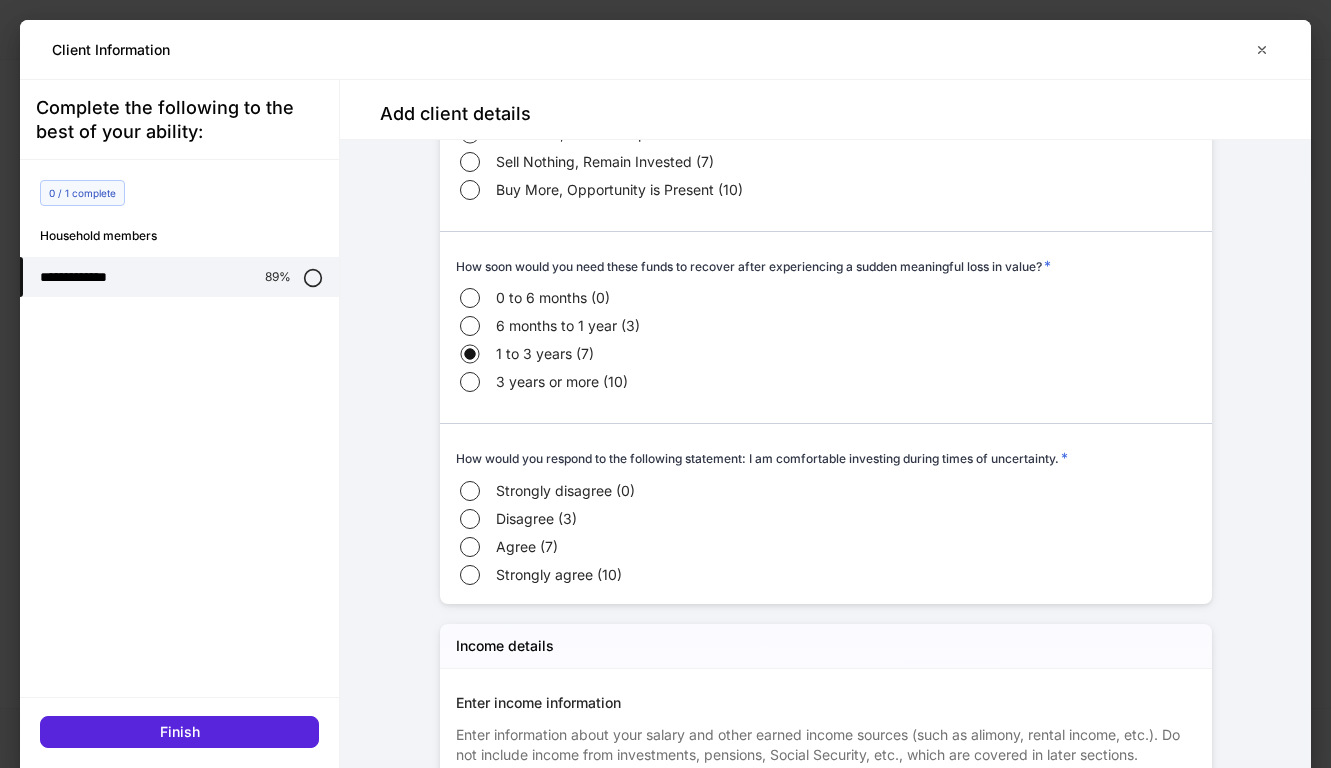 click on "Disagree (3)" at bounding box center [536, 519] 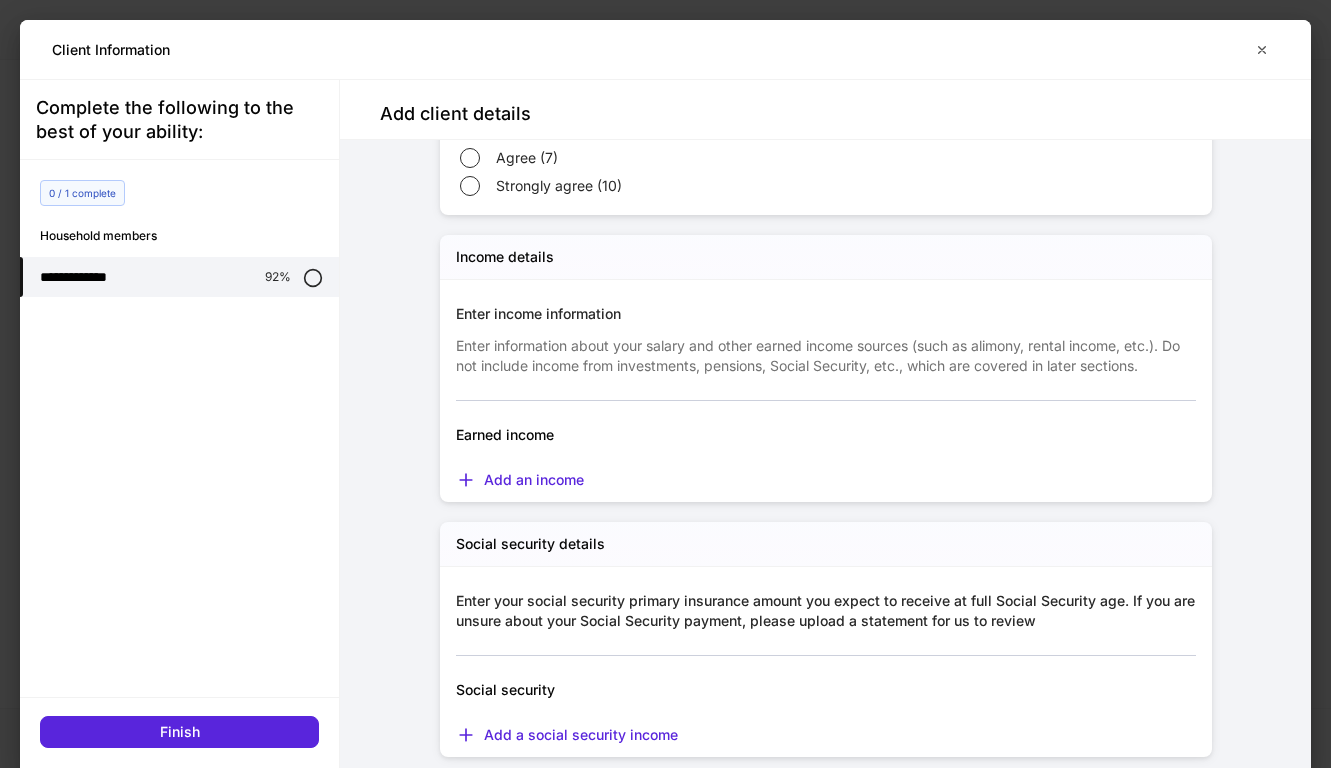 scroll, scrollTop: 6880, scrollLeft: 0, axis: vertical 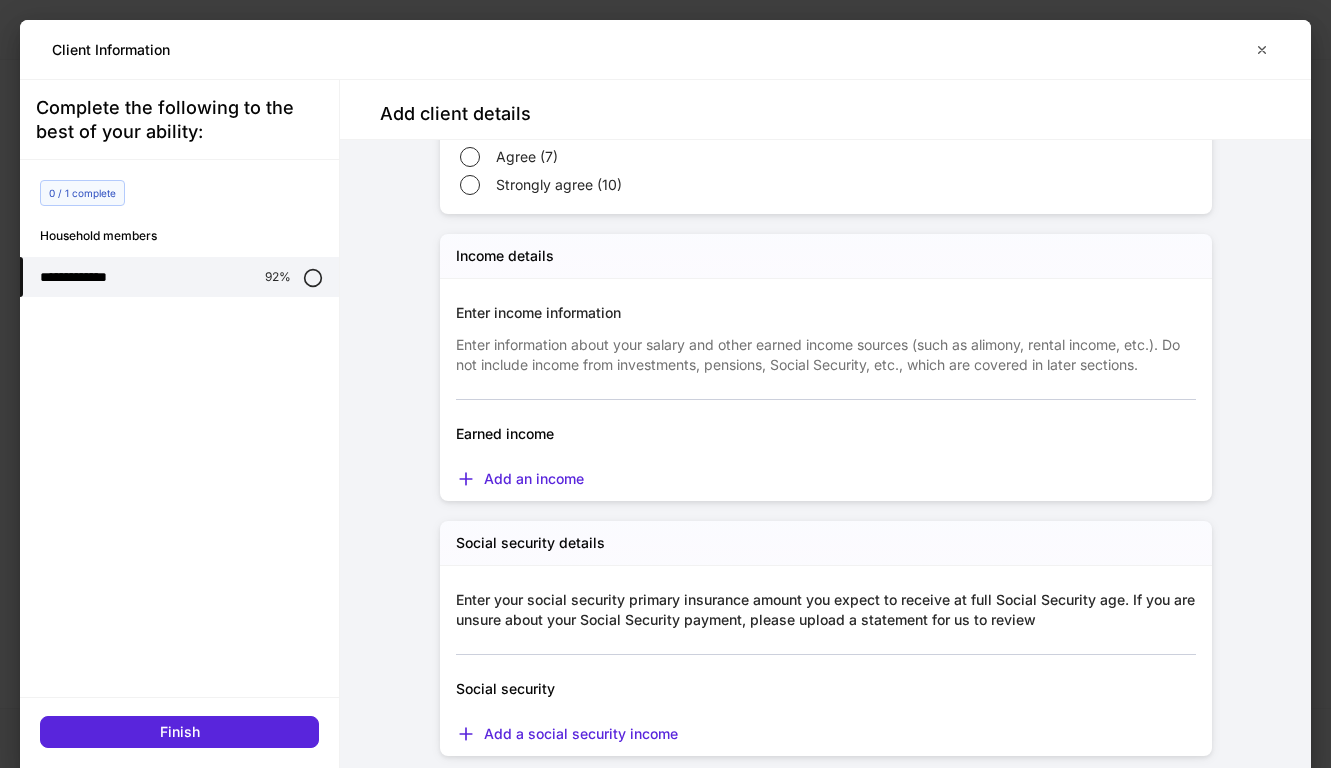 click on "Add an income" at bounding box center (520, 479) 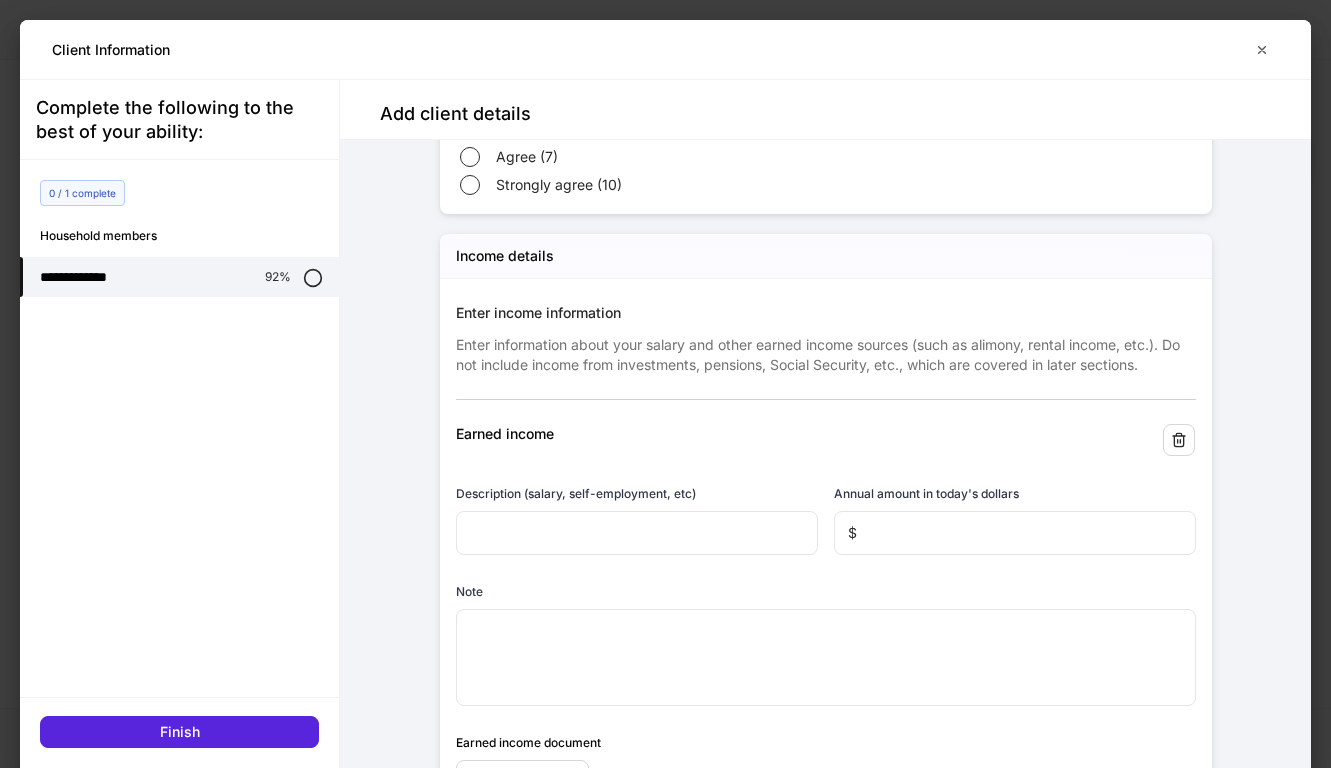 click at bounding box center (637, 533) 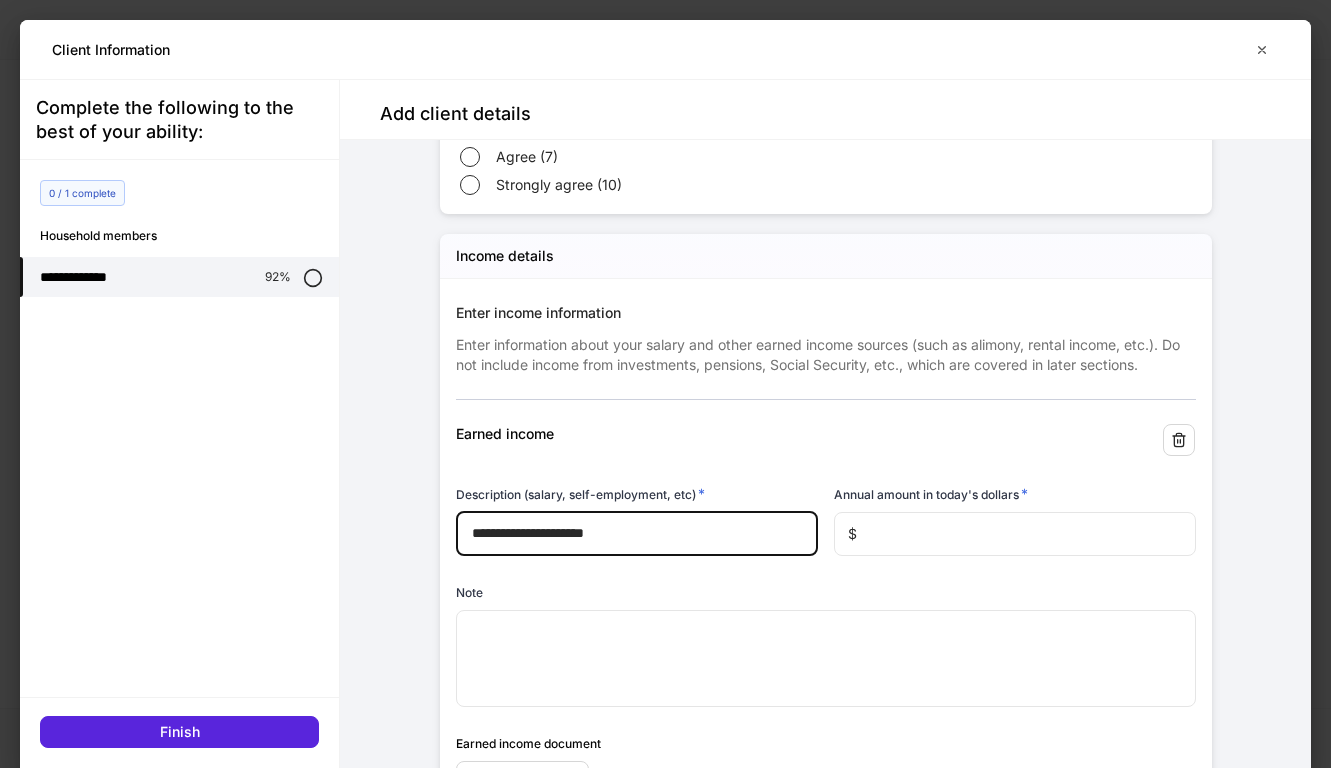 type on "**********" 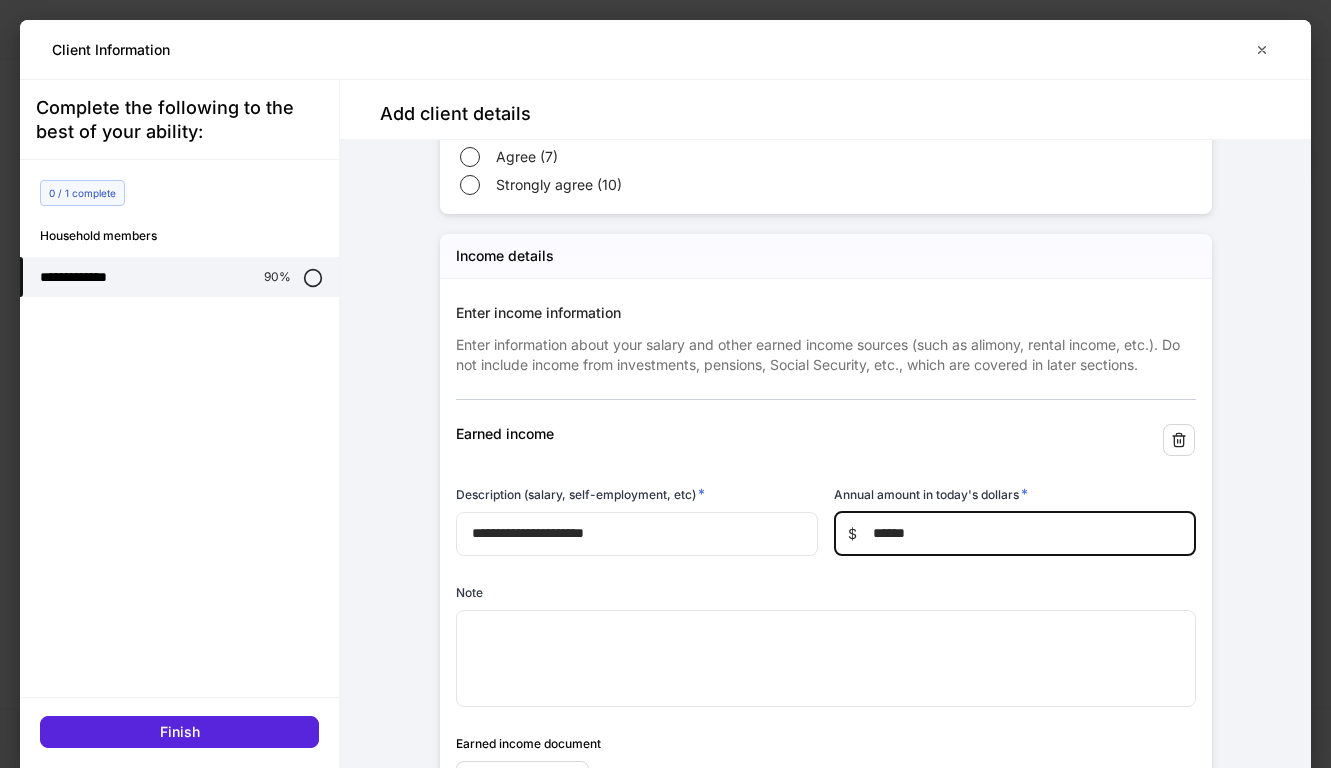 type on "******" 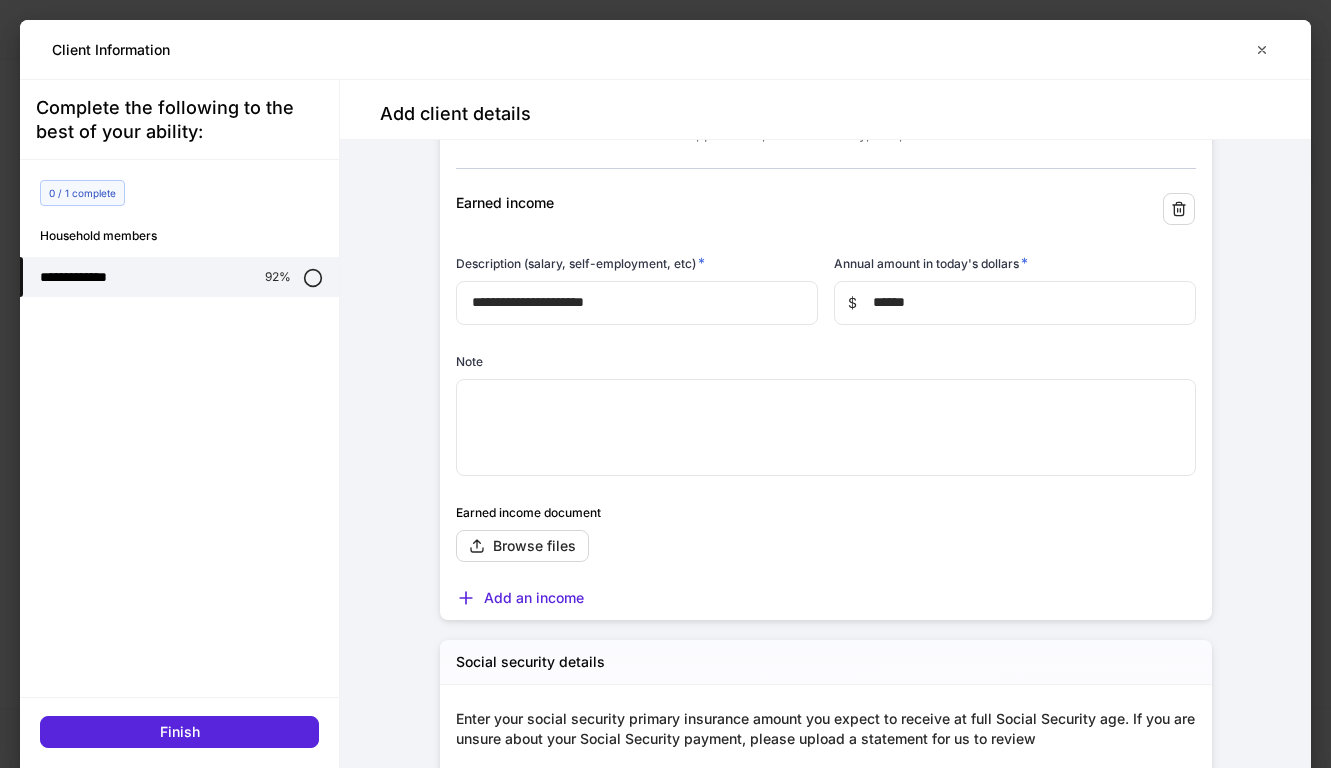 scroll, scrollTop: 7122, scrollLeft: 0, axis: vertical 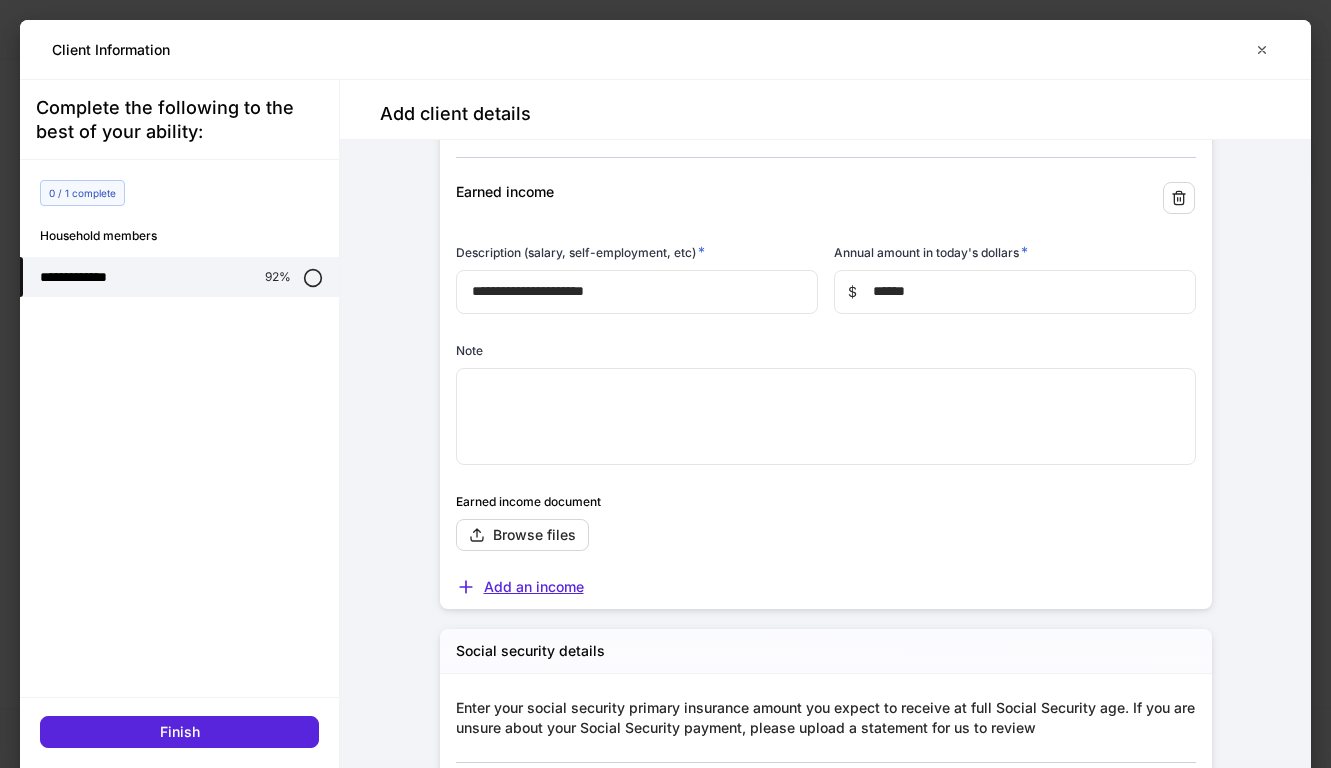 click on "Add an income" at bounding box center [520, 587] 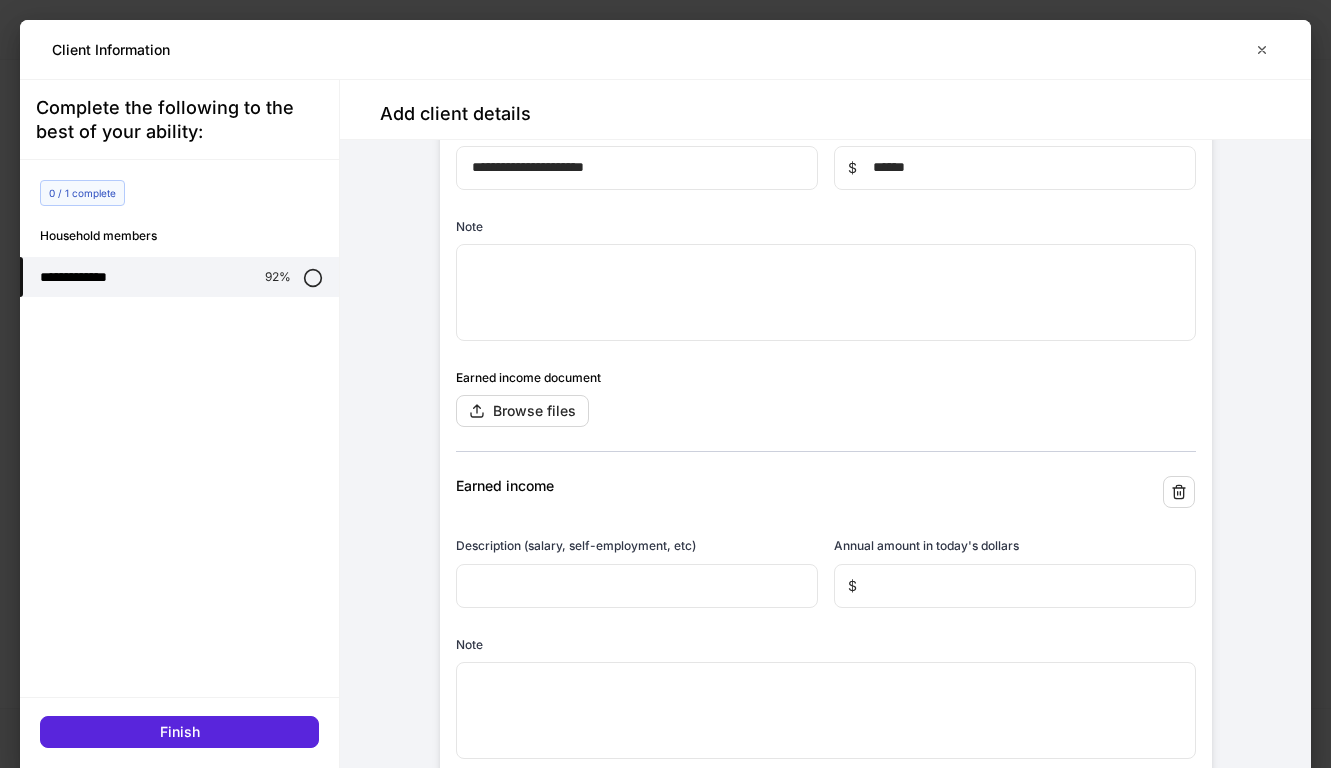 scroll, scrollTop: 7248, scrollLeft: 0, axis: vertical 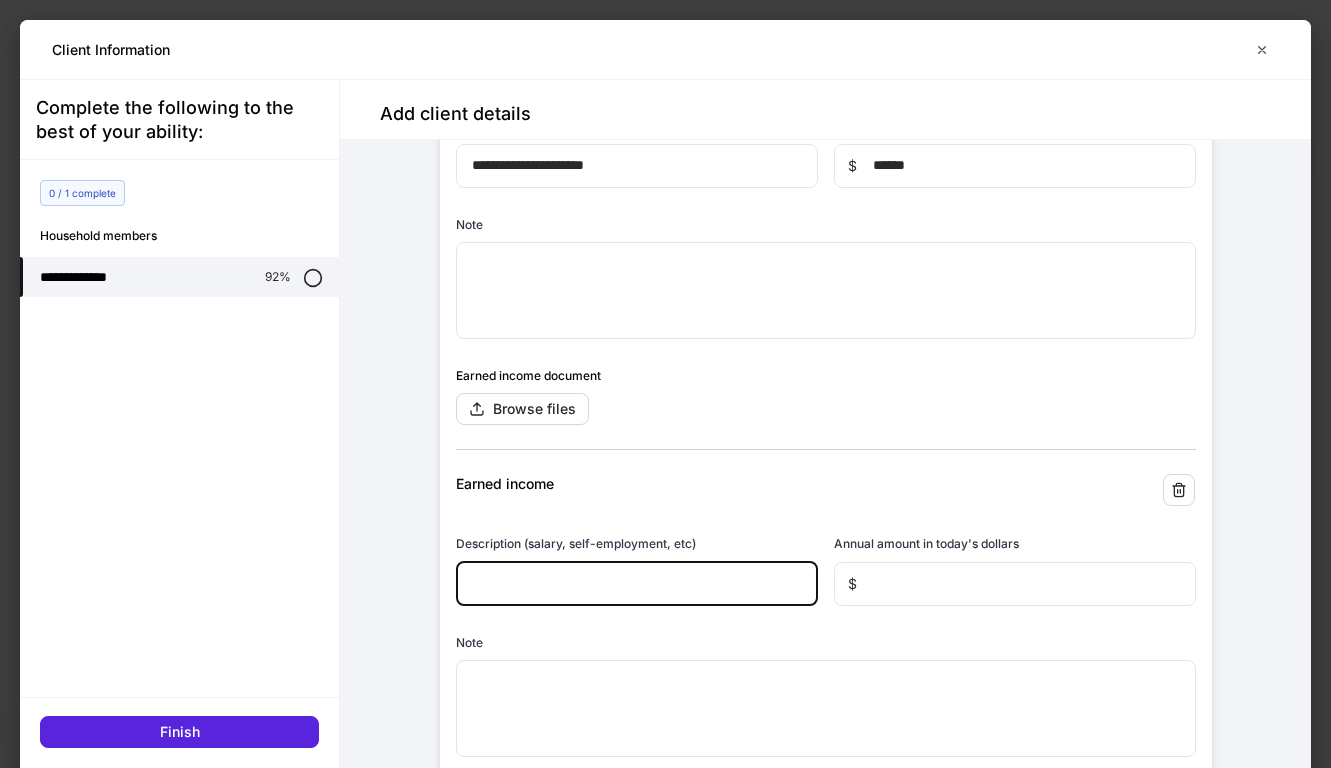 click at bounding box center (637, 584) 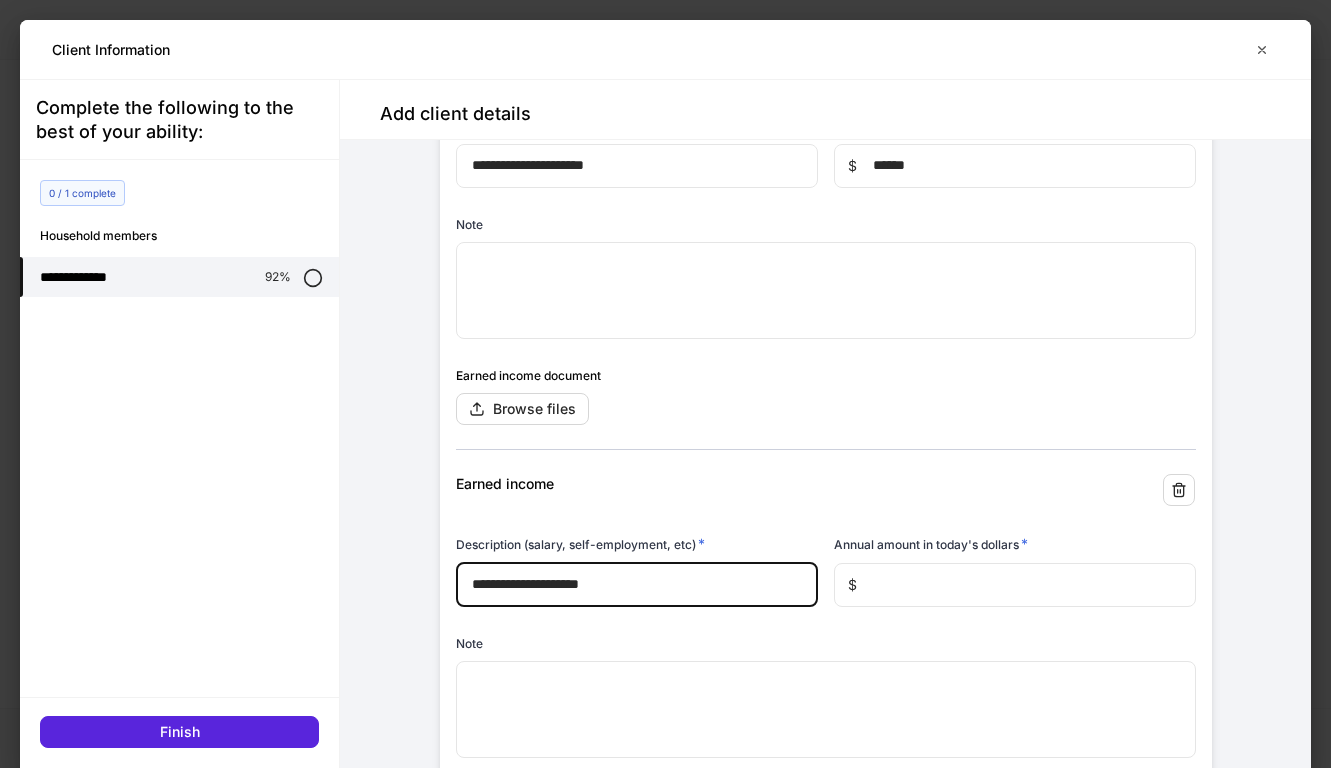 type on "**********" 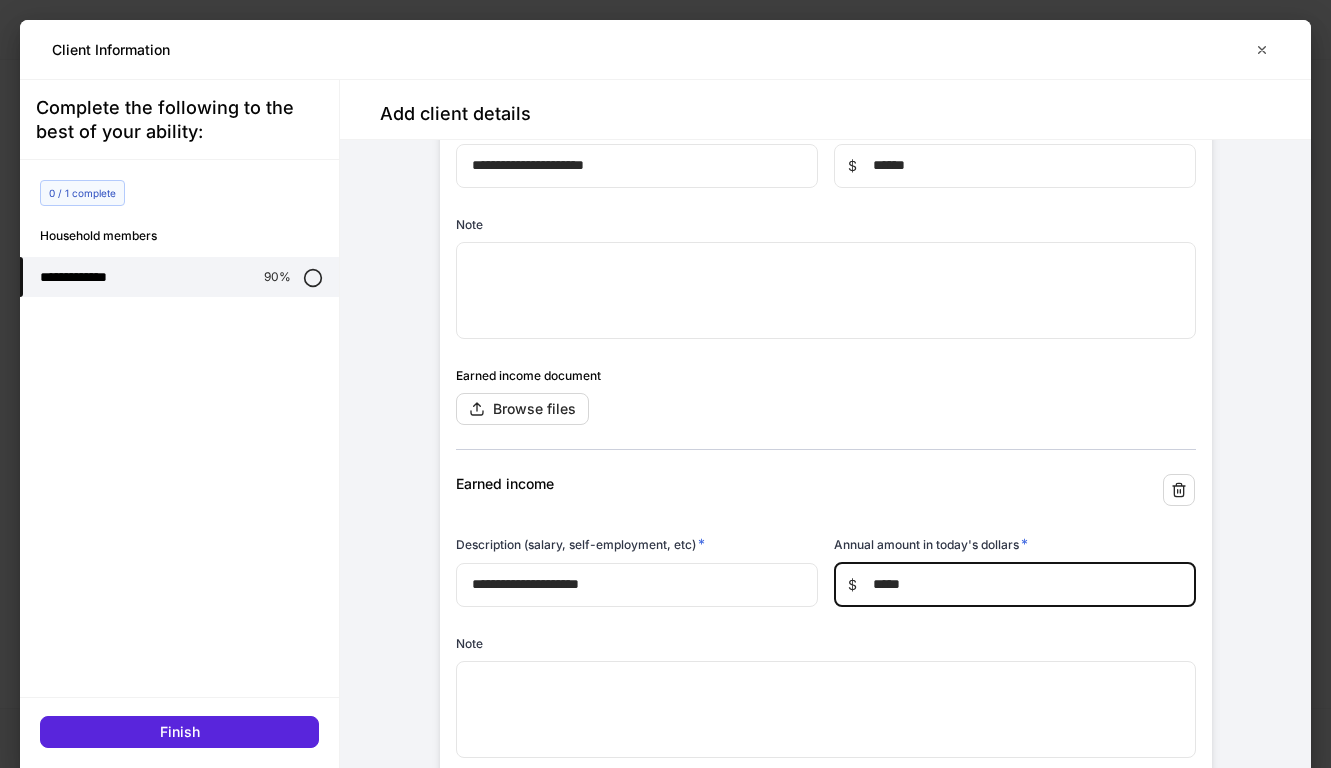 type on "*****" 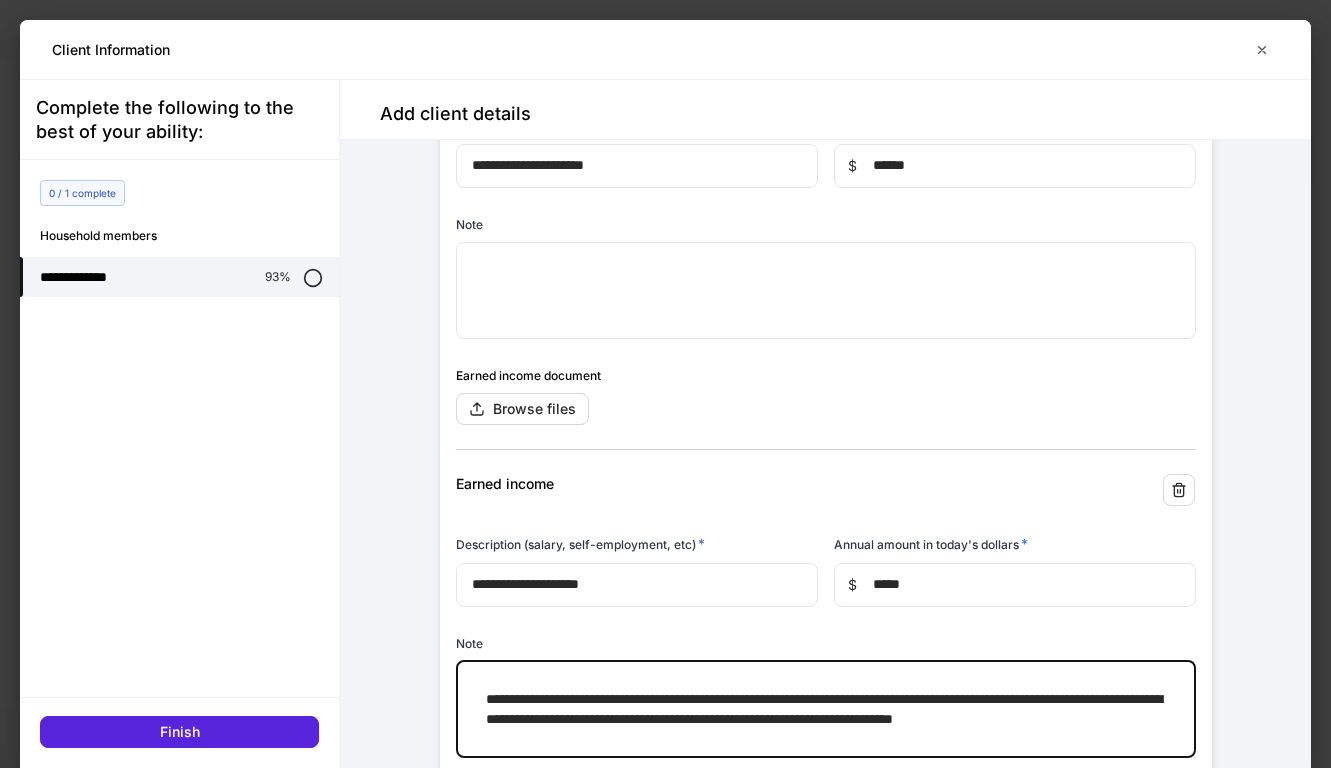 scroll, scrollTop: 20, scrollLeft: 0, axis: vertical 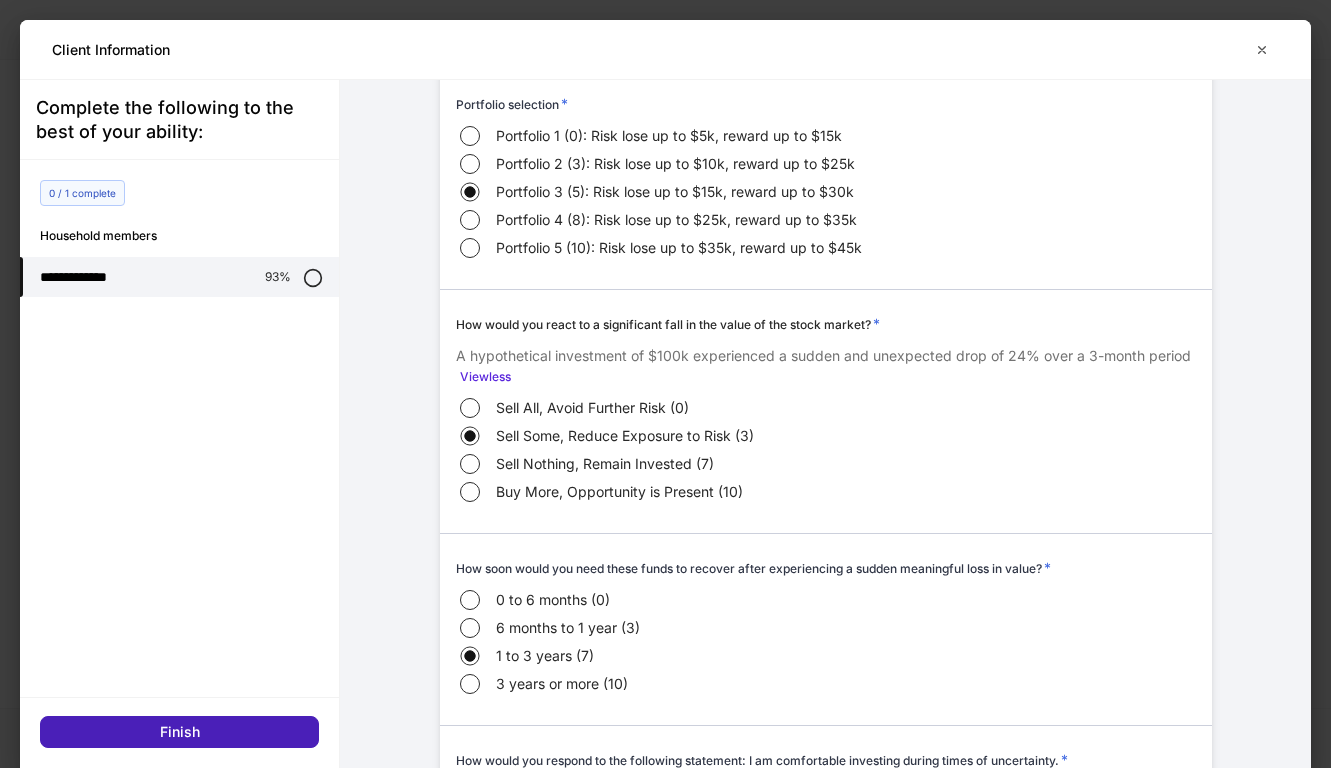 type on "**********" 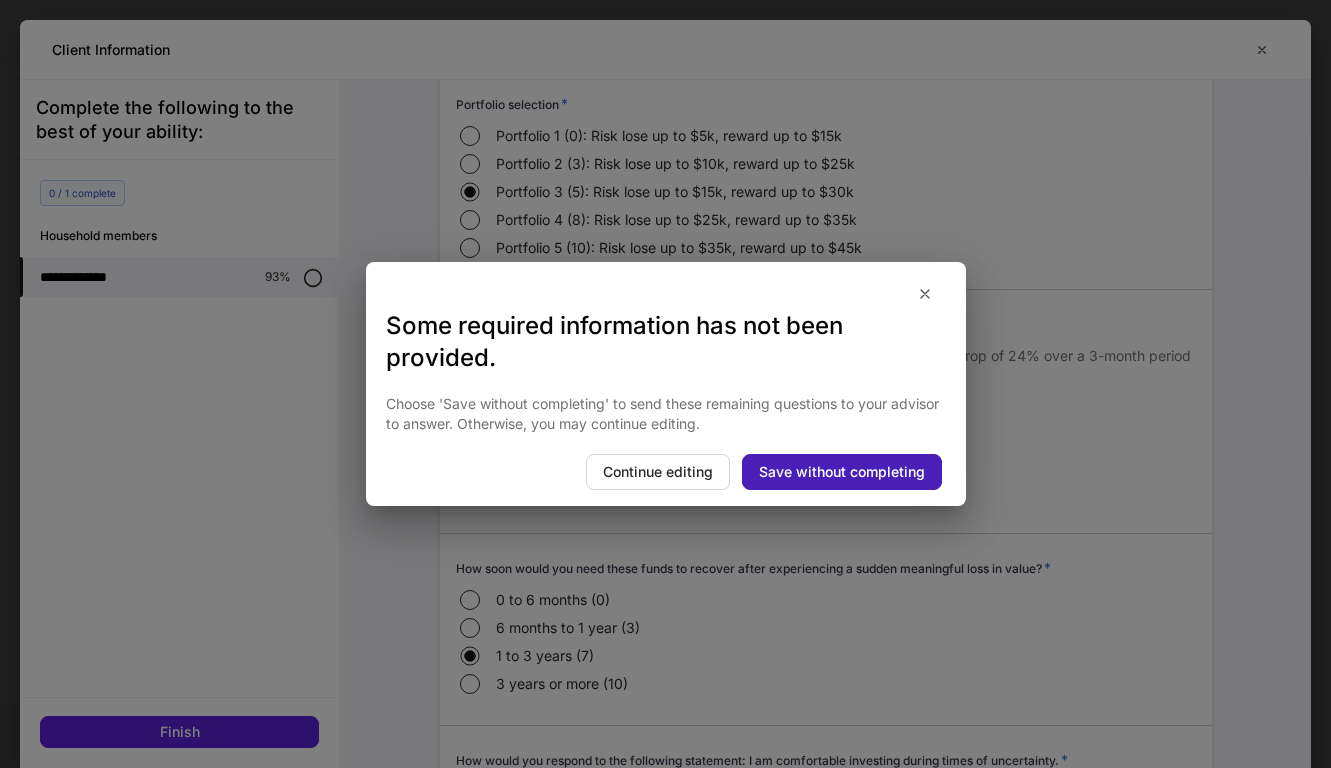 click on "Save without completing" at bounding box center [842, 472] 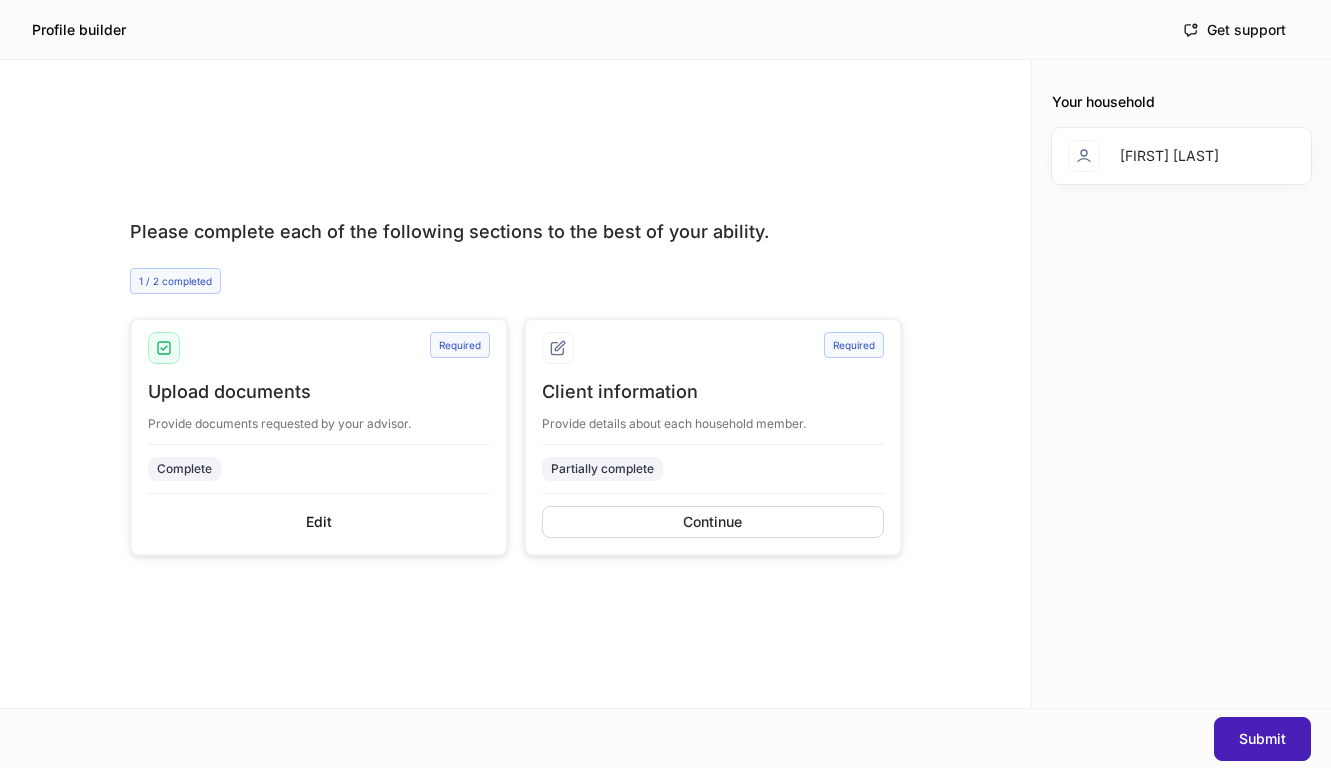 click on "Submit" at bounding box center (1262, 739) 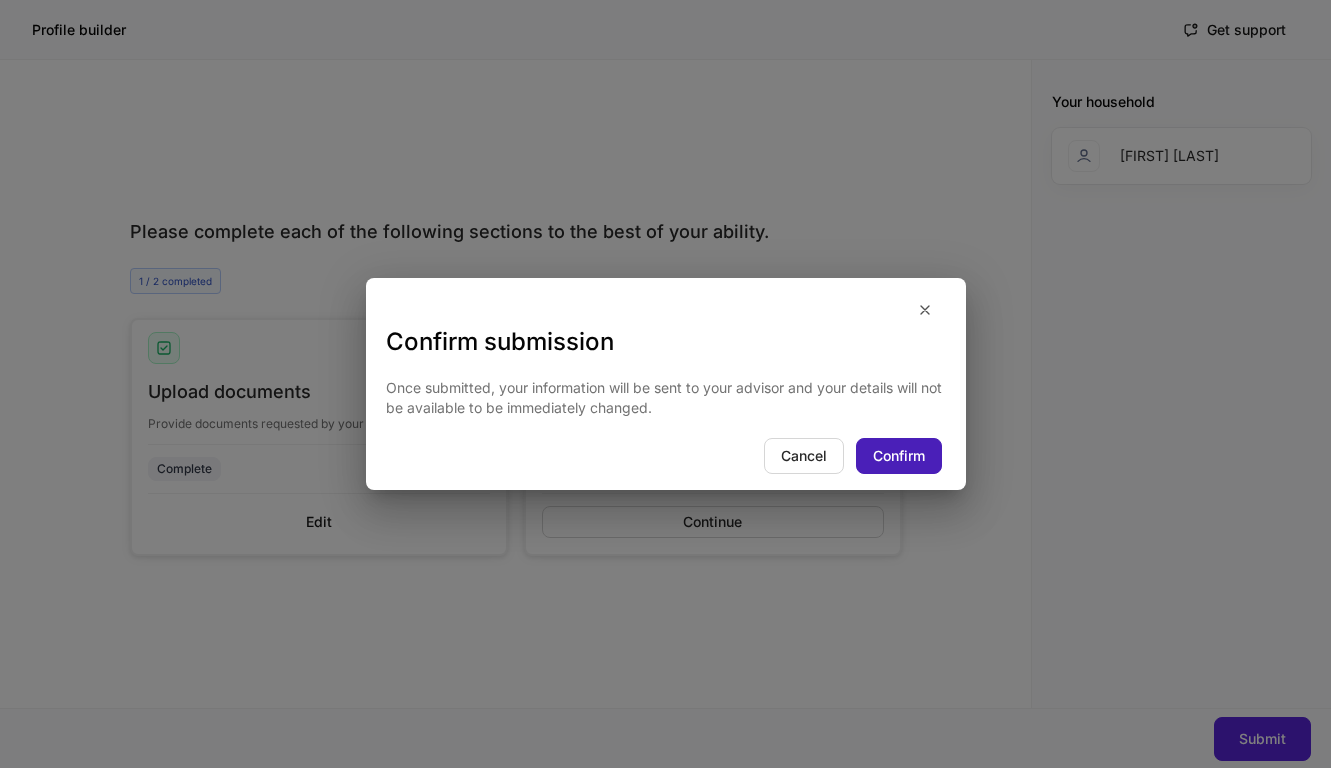 click on "Confirm" at bounding box center (899, 456) 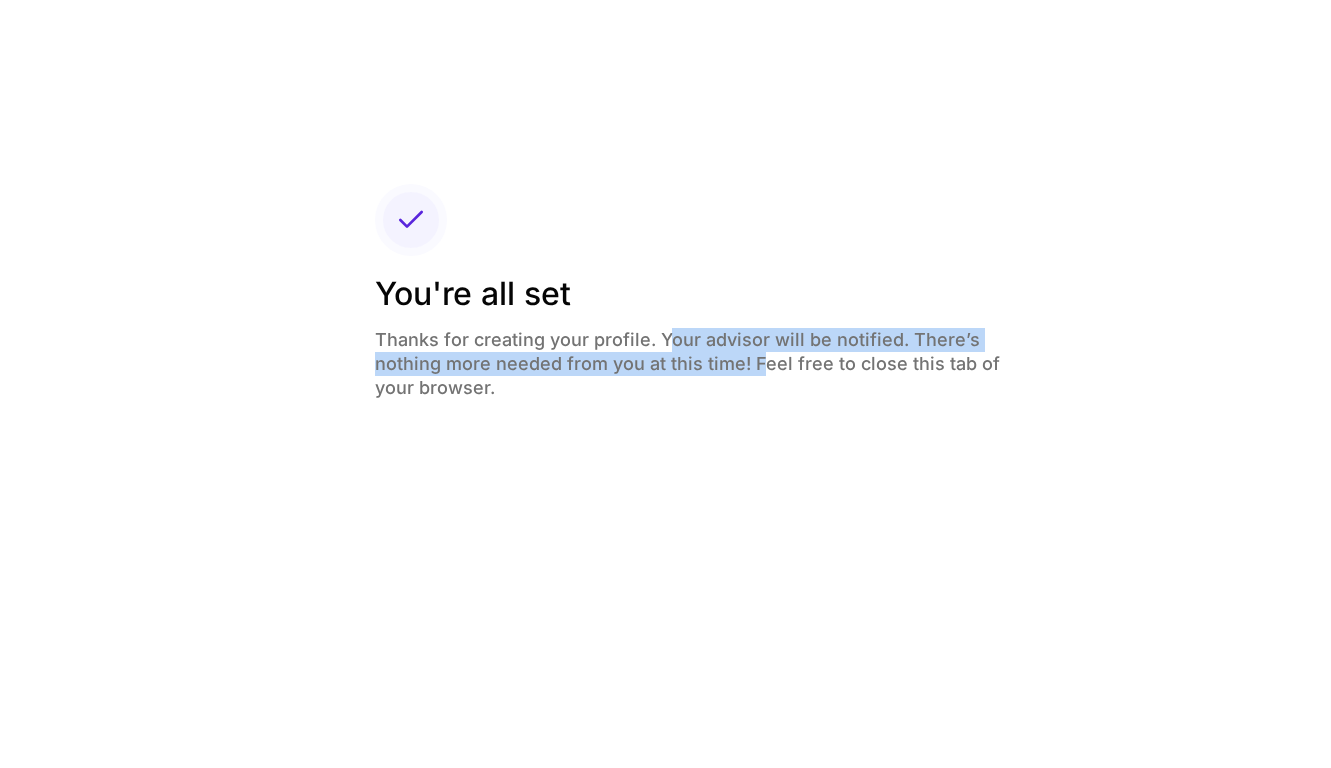 drag, startPoint x: 662, startPoint y: 346, endPoint x: 762, endPoint y: 357, distance: 100.60318 